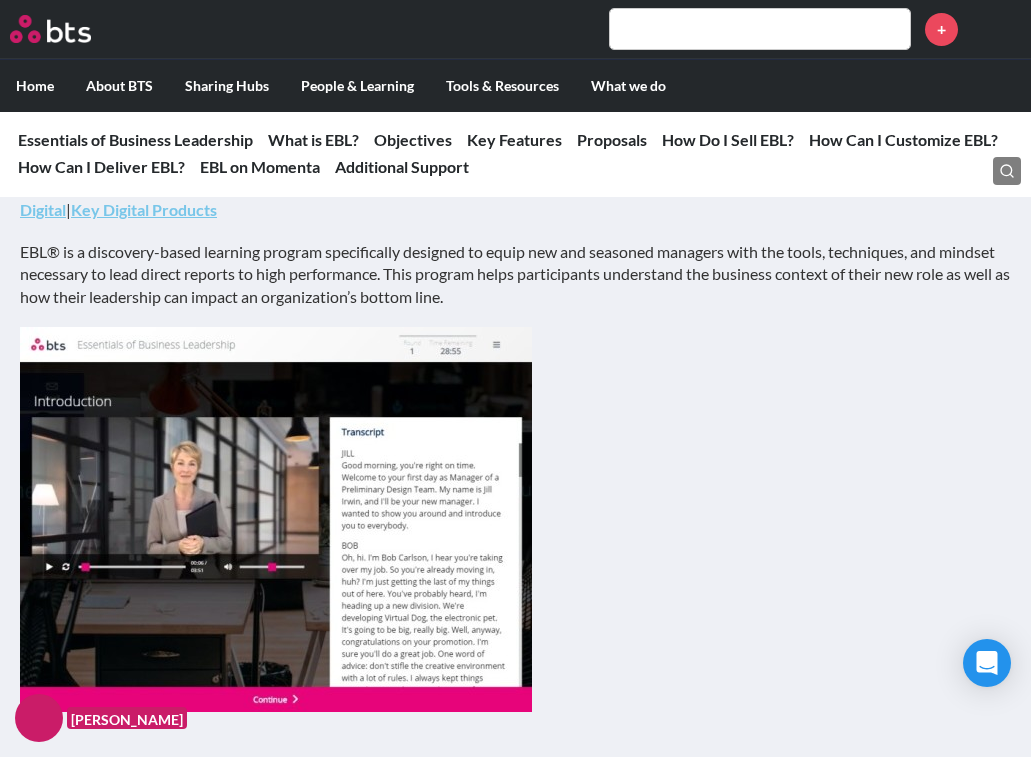 scroll, scrollTop: 492, scrollLeft: 0, axis: vertical 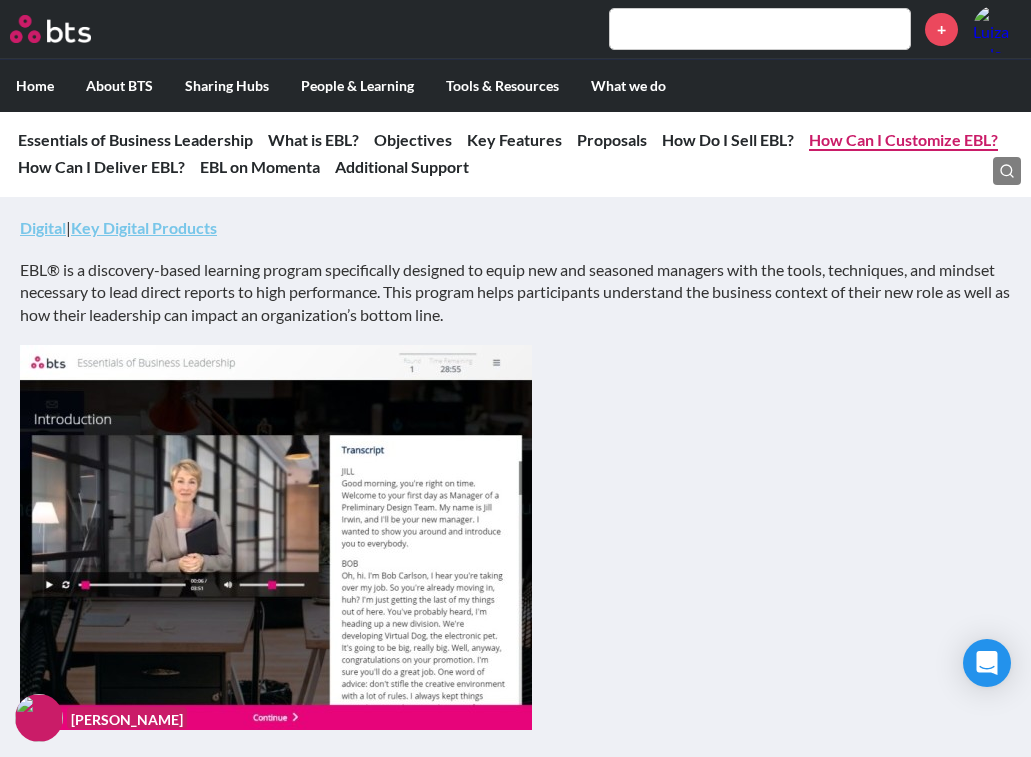 click on "How Can I Customize EBL?" at bounding box center (903, 139) 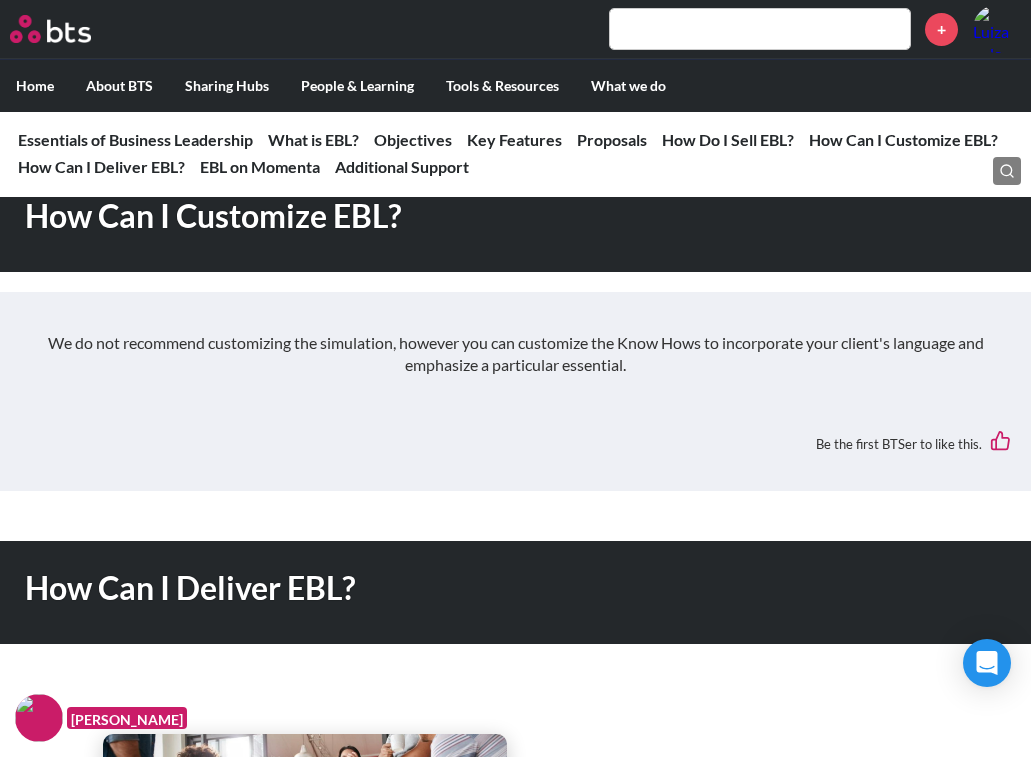 scroll, scrollTop: 7382, scrollLeft: 0, axis: vertical 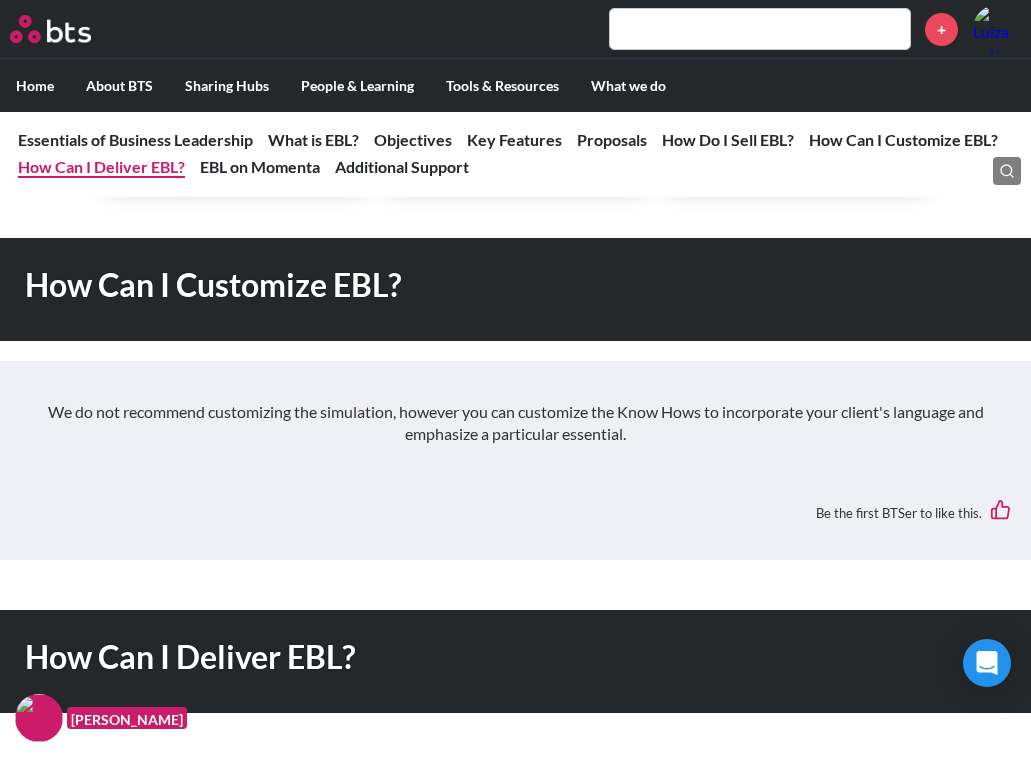 click on "How Can I Deliver EBL?" at bounding box center [101, 166] 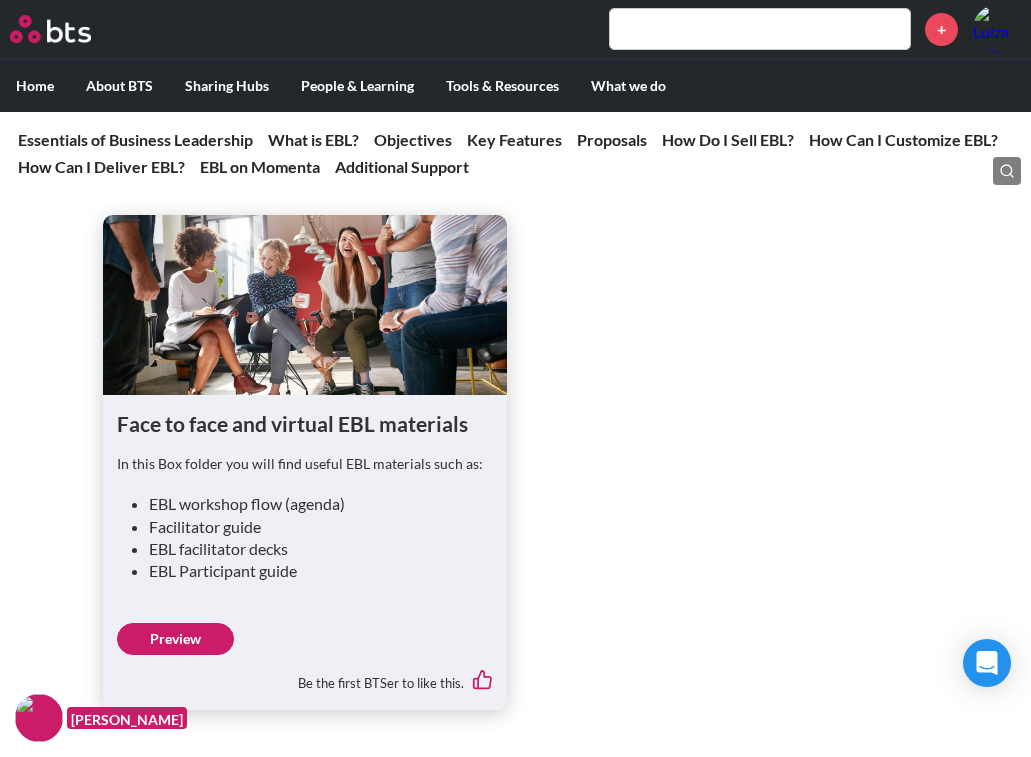 scroll, scrollTop: 7976, scrollLeft: 0, axis: vertical 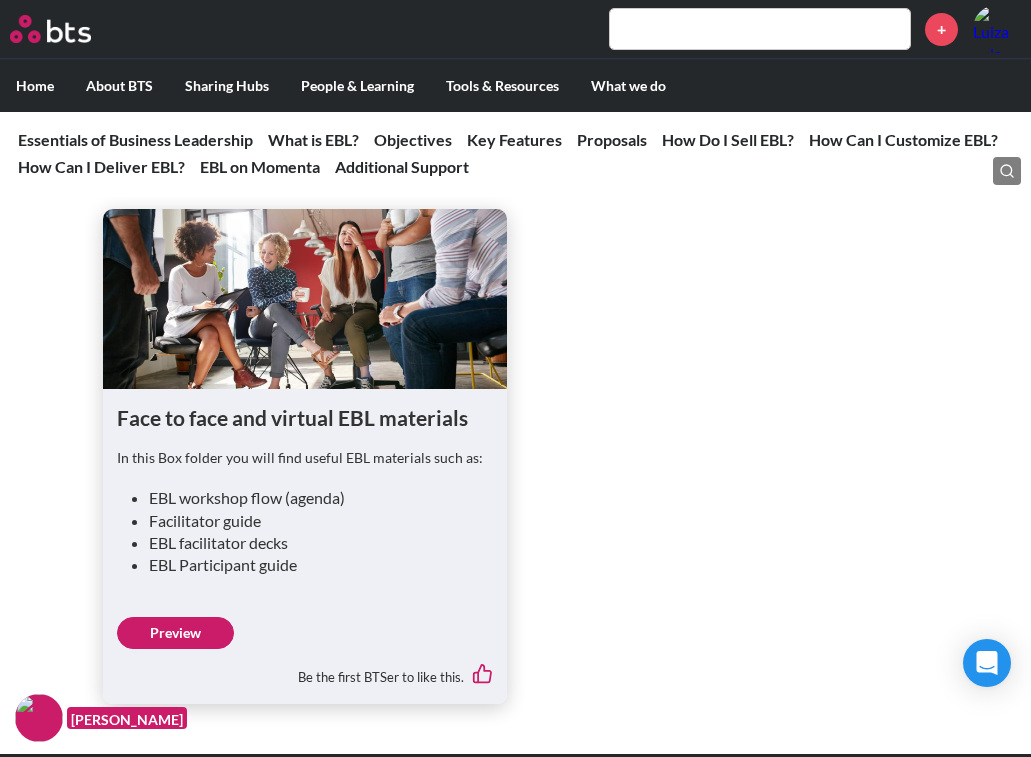 click on "Preview" at bounding box center (175, 633) 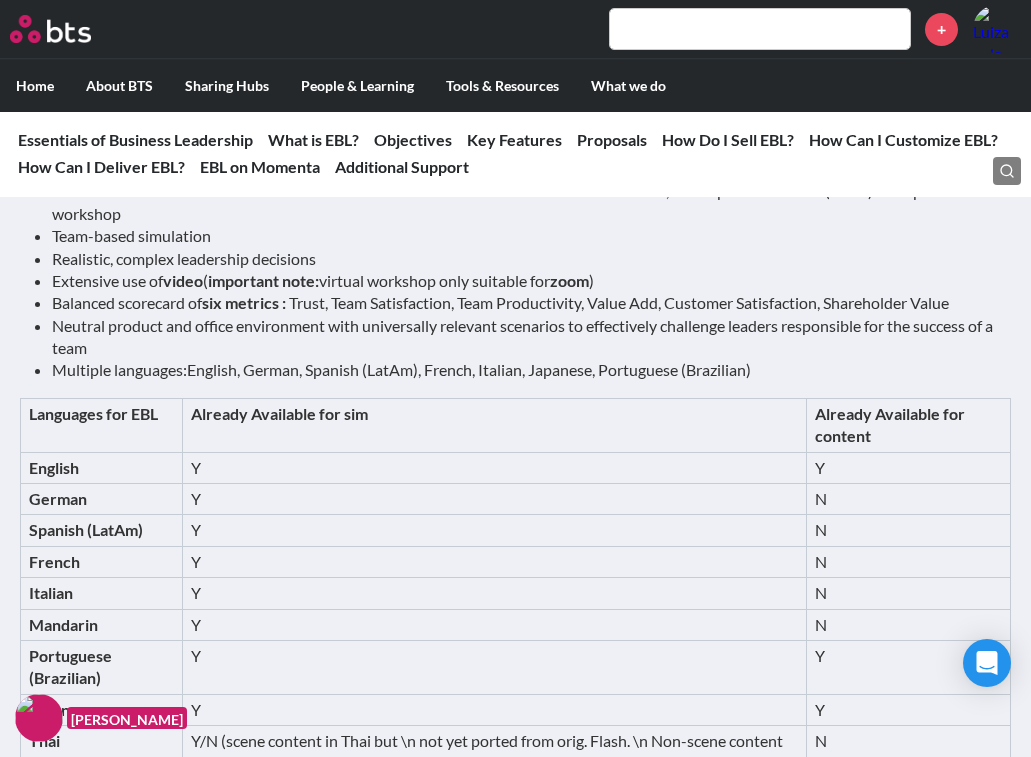 scroll, scrollTop: 3345, scrollLeft: 0, axis: vertical 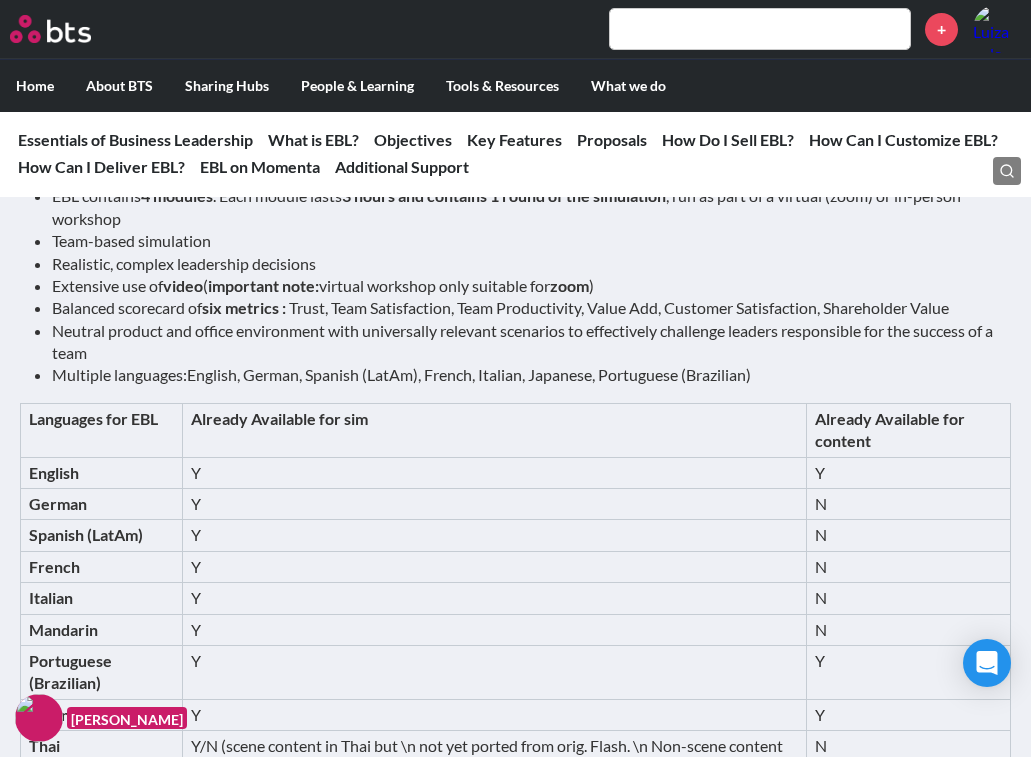 click on "EBL contains  4 modules . Each module lasts  3   hours and contains 1 round of the simulation , run as part of a virtual (zoom) or in-person workshop
Team-based simulation
Realistic, complex leadership decisions
Extensive use of  video  ( important note:  virtual workshop only suitable for  zoom )
Balanced scorecard of  six metrics :   Trust, Team Satisfaction, Team Productivity, Value Add, Customer Satisfaction, Shareholder Value
Neutral product and office environment with universally relevant scenarios to effectively challenge leaders responsible for the success of a team
Multiple languages:  English, German, Spanish (LatAm), French, Italian, Japanese, Portuguese (Brazilian)
Languages for EBL Already Available for sim Already Available for content English Y Y German Y N Spanish (LatAm) Y N French Y N Italian Y N Mandarin Y N Portuguese (Brazilian) Y Y Japanese Y Y Thai Y/N (scene content in Thai but \n not yet ported from orig. Flash. \n Non-scene content needs translating) N" at bounding box center [515, 1066] 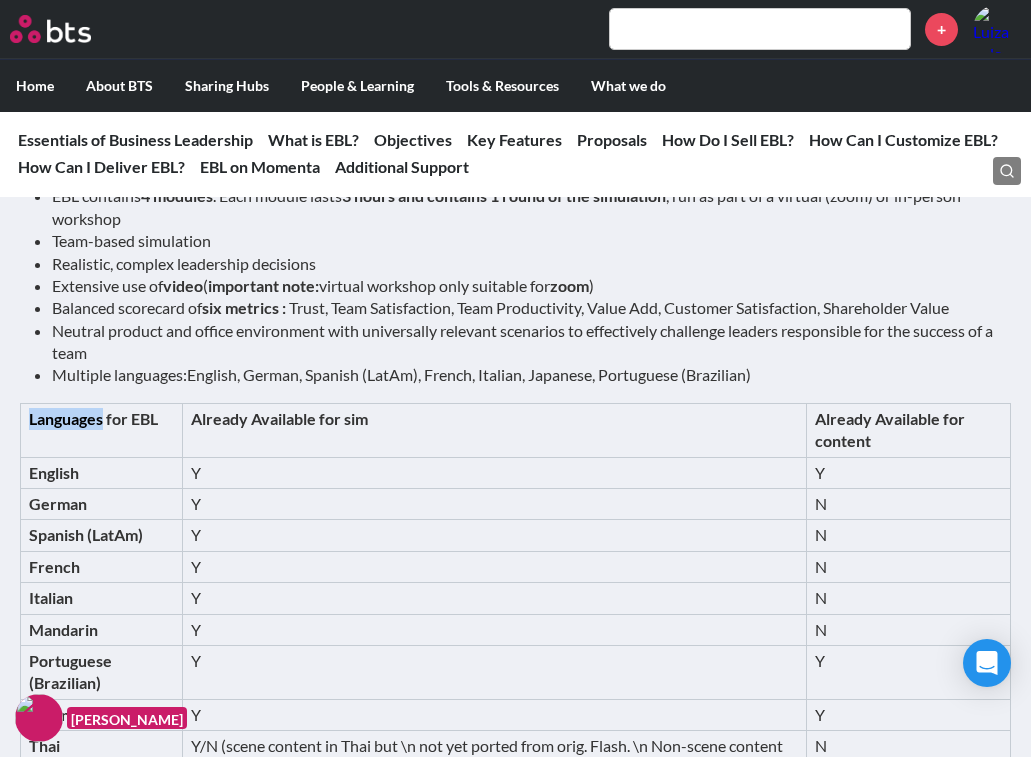 click on "EBL contains  4 modules . Each module lasts  3   hours and contains 1 round of the simulation , run as part of a virtual (zoom) or in-person workshop
Team-based simulation
Realistic, complex leadership decisions
Extensive use of  video  ( important note:  virtual workshop only suitable for  zoom )
Balanced scorecard of  six metrics :   Trust, Team Satisfaction, Team Productivity, Value Add, Customer Satisfaction, Shareholder Value
Neutral product and office environment with universally relevant scenarios to effectively challenge leaders responsible for the success of a team
Multiple languages:  English, German, Spanish (LatAm), French, Italian, Japanese, Portuguese (Brazilian)
Languages for EBL Already Available for sim Already Available for content English Y Y German Y N Spanish (LatAm) Y N French Y N Italian Y N Mandarin Y N Portuguese (Brazilian) Y Y Japanese Y Y Thai Y/N (scene content in Thai but \n not yet ported from orig. Flash. \n Non-scene content needs translating) N" at bounding box center (515, 1066) 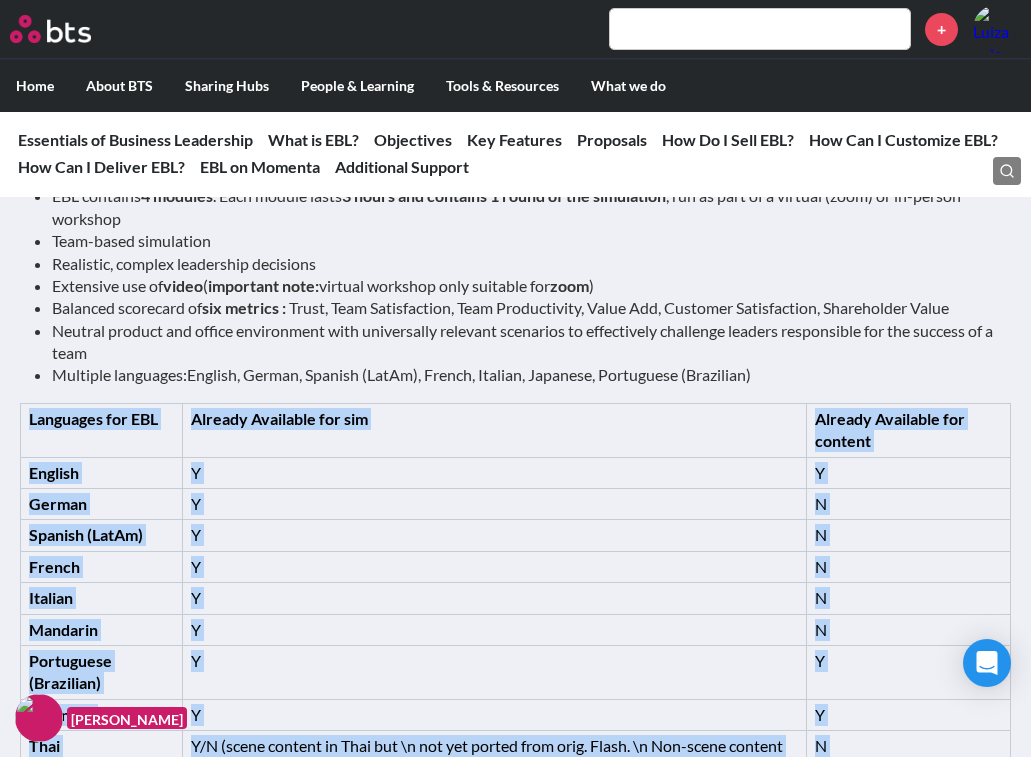 click on "English, German, Spanish (LatAm), French, Italian, Japanese, Portuguese (Brazilian)" at bounding box center [469, 374] 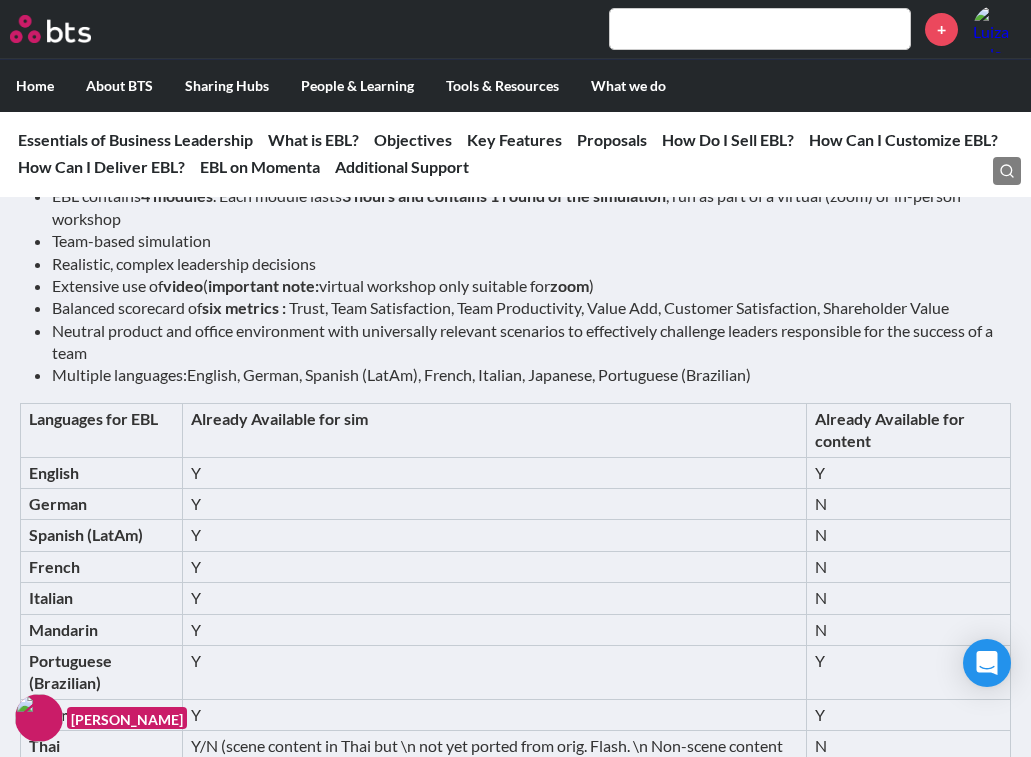 click on "English, German, Spanish (LatAm), French, Italian, Japanese, Portuguese (Brazilian)" at bounding box center (469, 374) 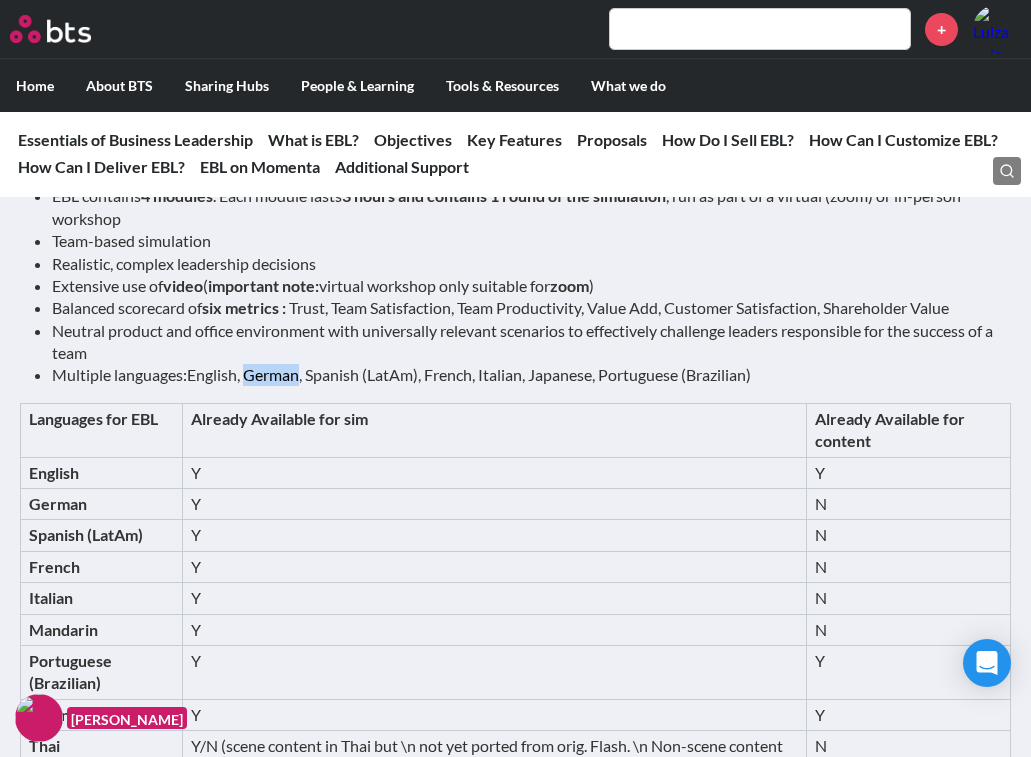 click on "English, German, Spanish (LatAm), French, Italian, Japanese, Portuguese (Brazilian)" at bounding box center (469, 374) 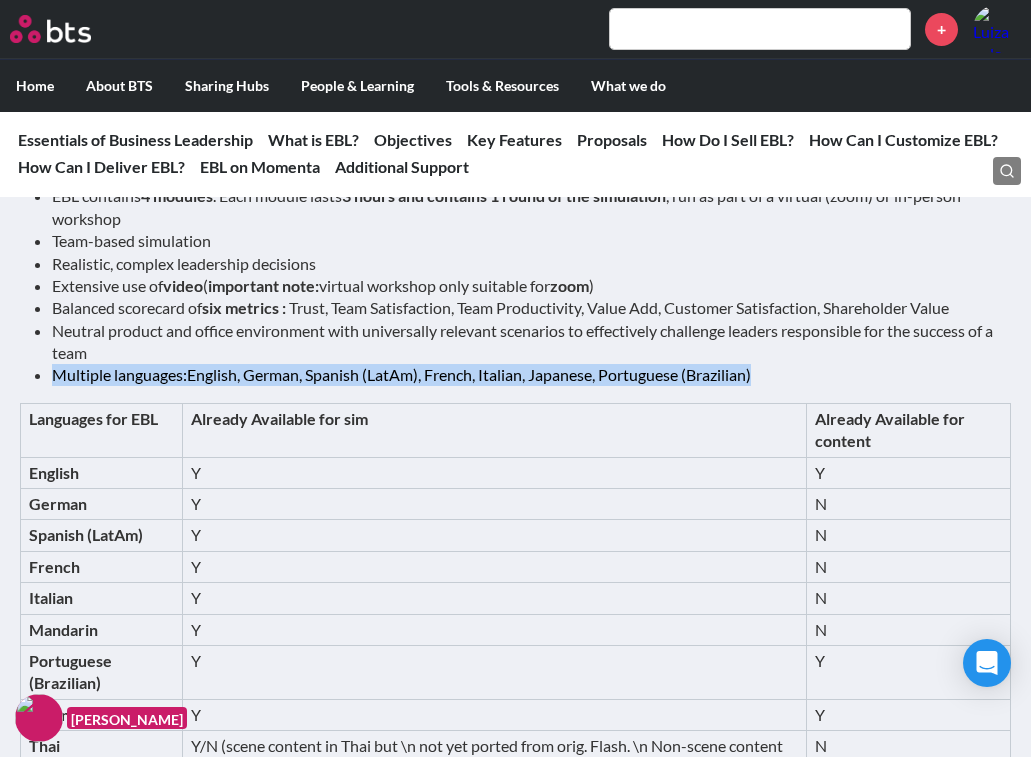 click on "English, German, Spanish (LatAm), French, Italian, Japanese, Portuguese (Brazilian)" at bounding box center [469, 374] 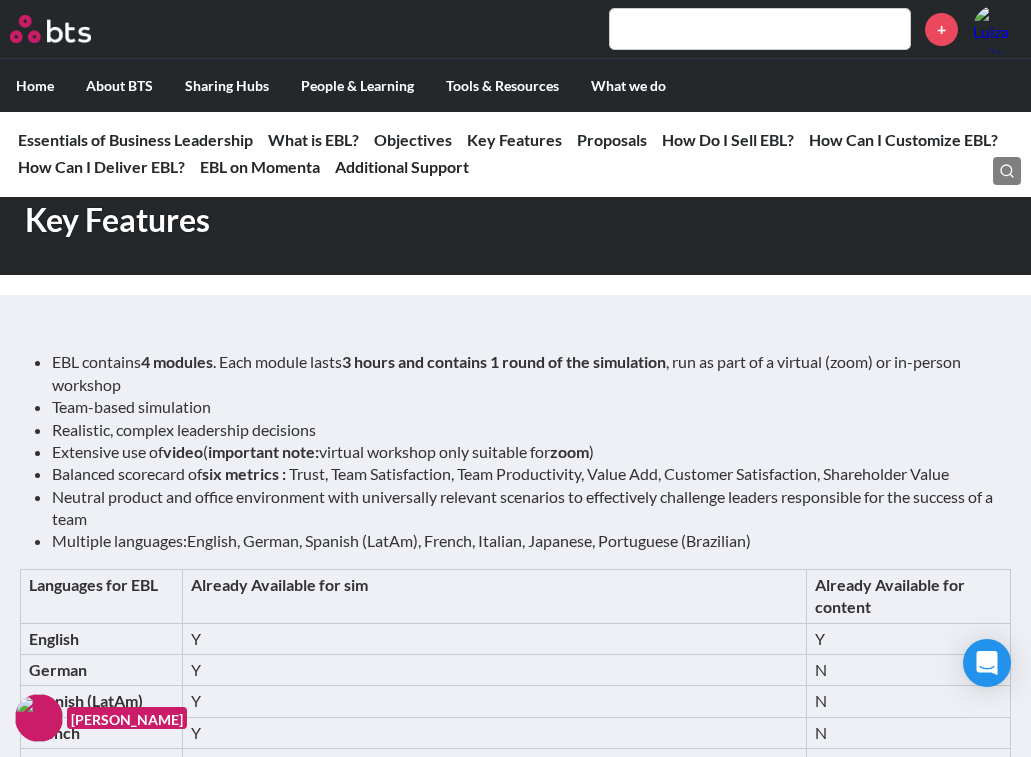scroll, scrollTop: 3176, scrollLeft: 0, axis: vertical 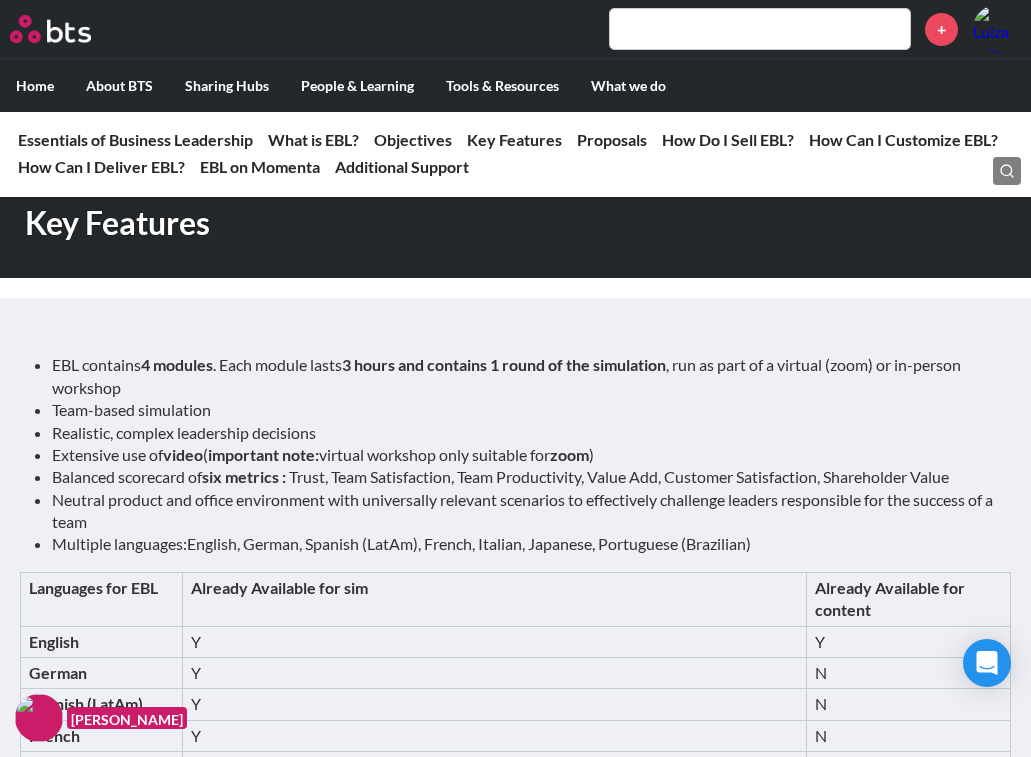 click on "Extensive use of  video  ( important note:  virtual workshop only suitable for  zoom )" at bounding box center [523, 455] 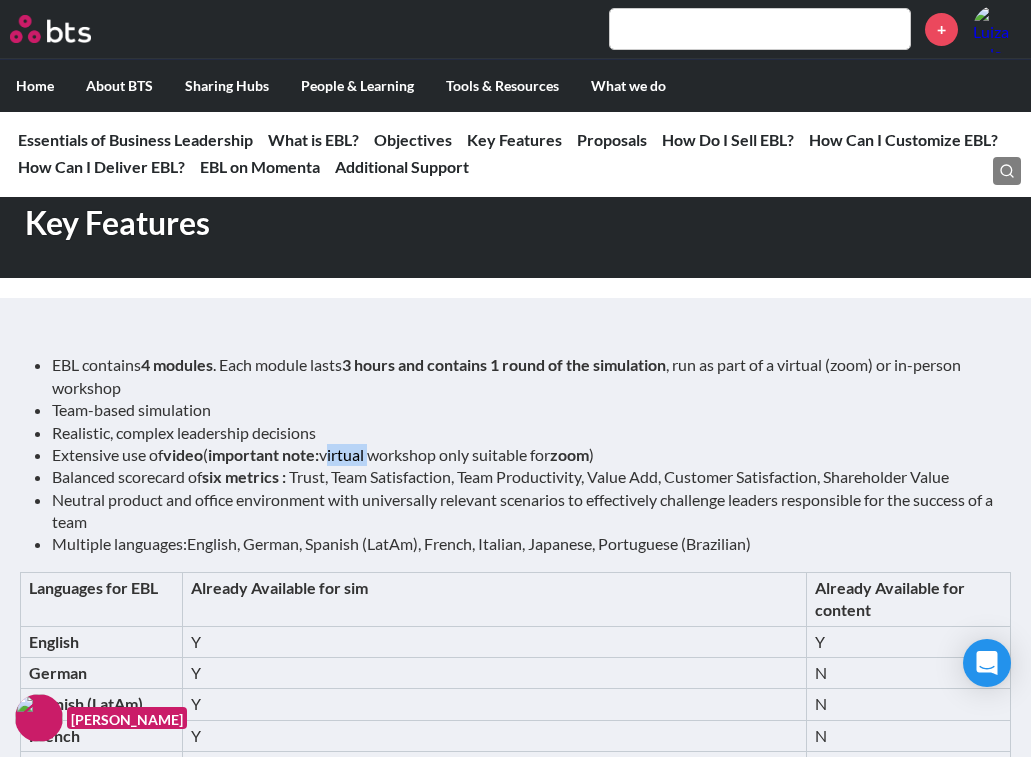 click on "Extensive use of  video  ( important note:  virtual workshop only suitable for  zoom )" at bounding box center [523, 455] 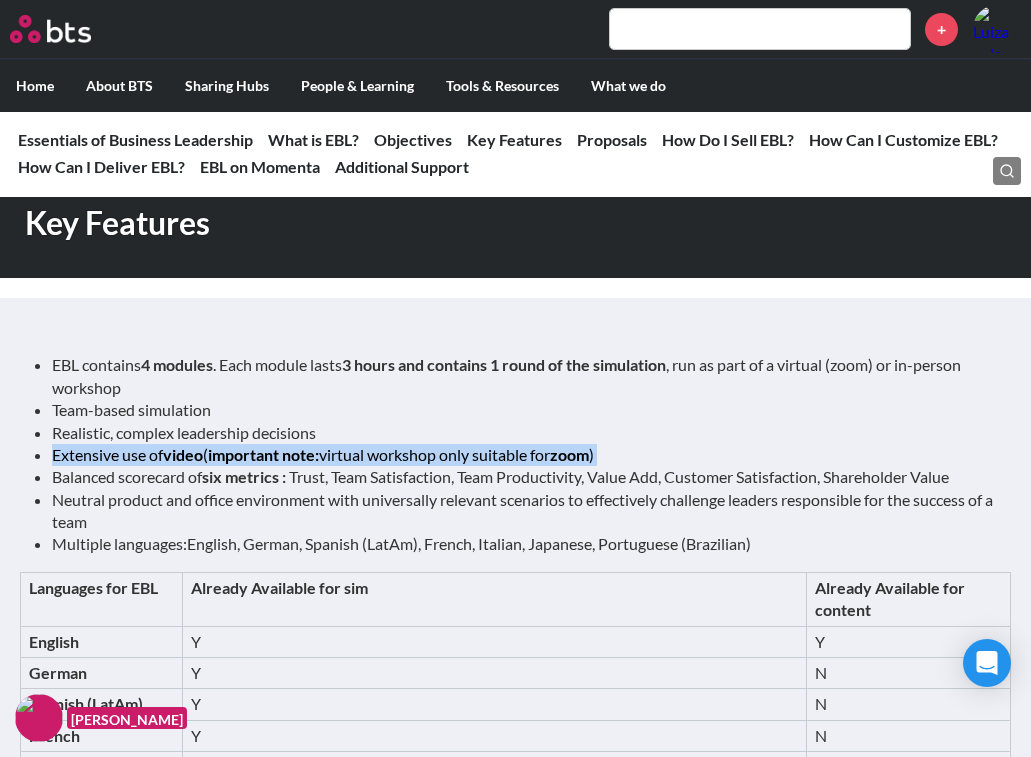 click on "Trust, Team Satisfaction, Team Productivity, Value Add, Customer Satisfaction, Shareholder Value" at bounding box center (619, 476) 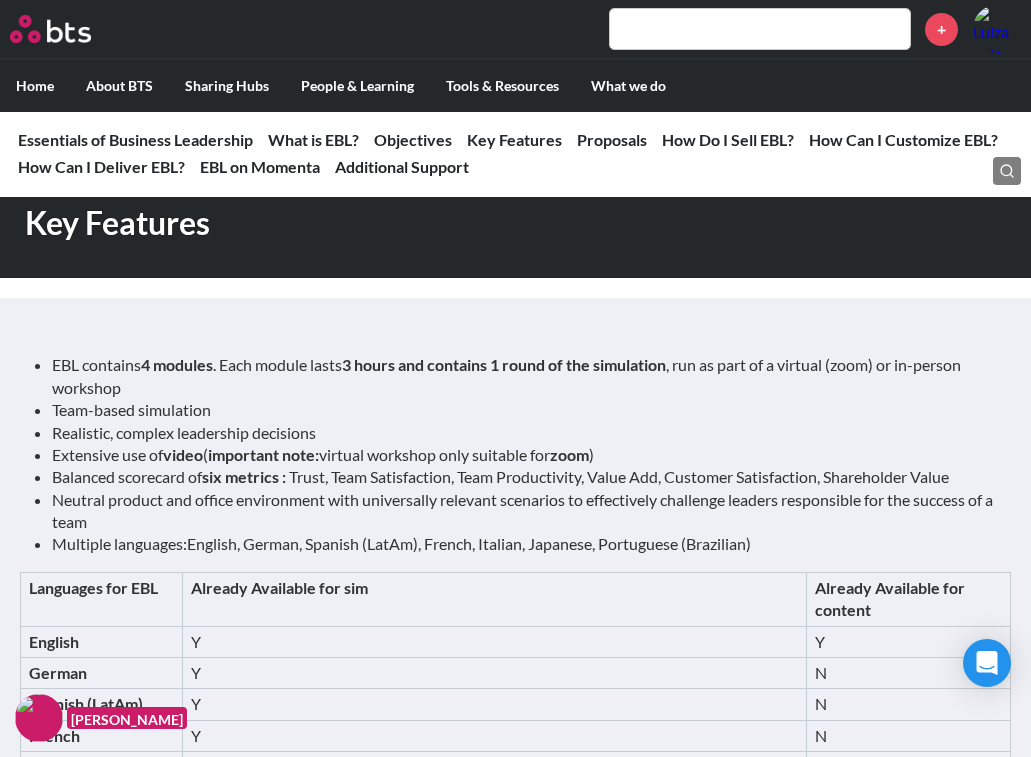 click on "Trust, Team Satisfaction, Team Productivity, Value Add, Customer Satisfaction, Shareholder Value" at bounding box center [619, 476] 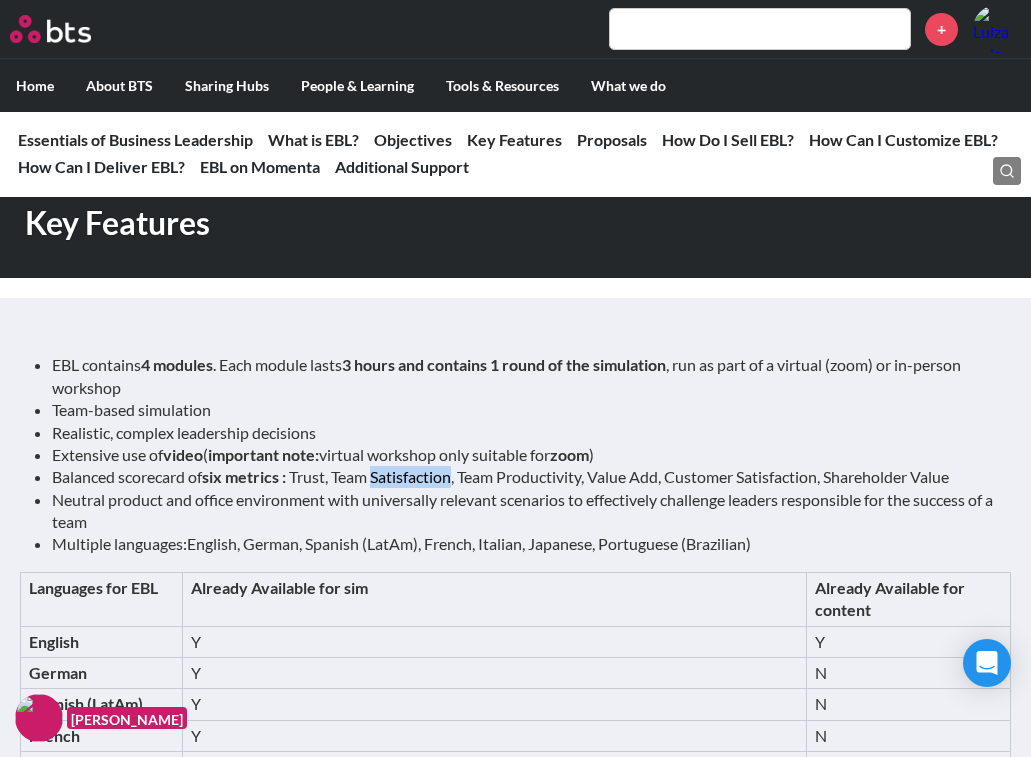 click on "Trust, Team Satisfaction, Team Productivity, Value Add, Customer Satisfaction, Shareholder Value" at bounding box center [619, 476] 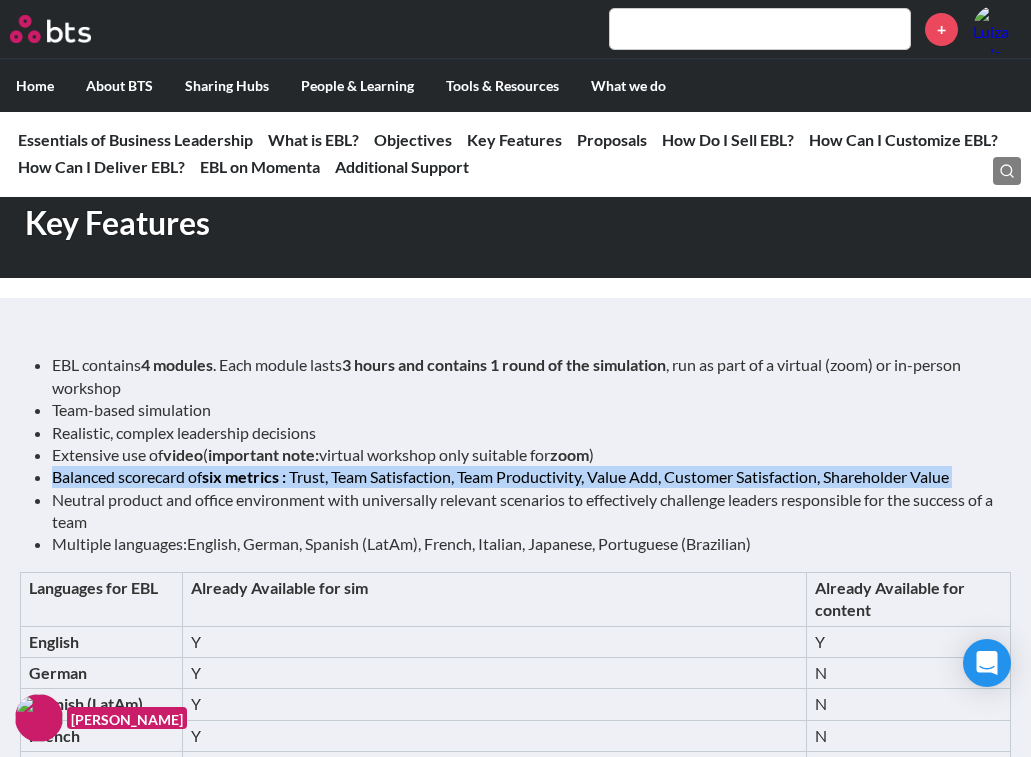click on "Neutral product and office environment with universally relevant scenarios to effectively challenge leaders responsible for the success of a team" at bounding box center [523, 511] 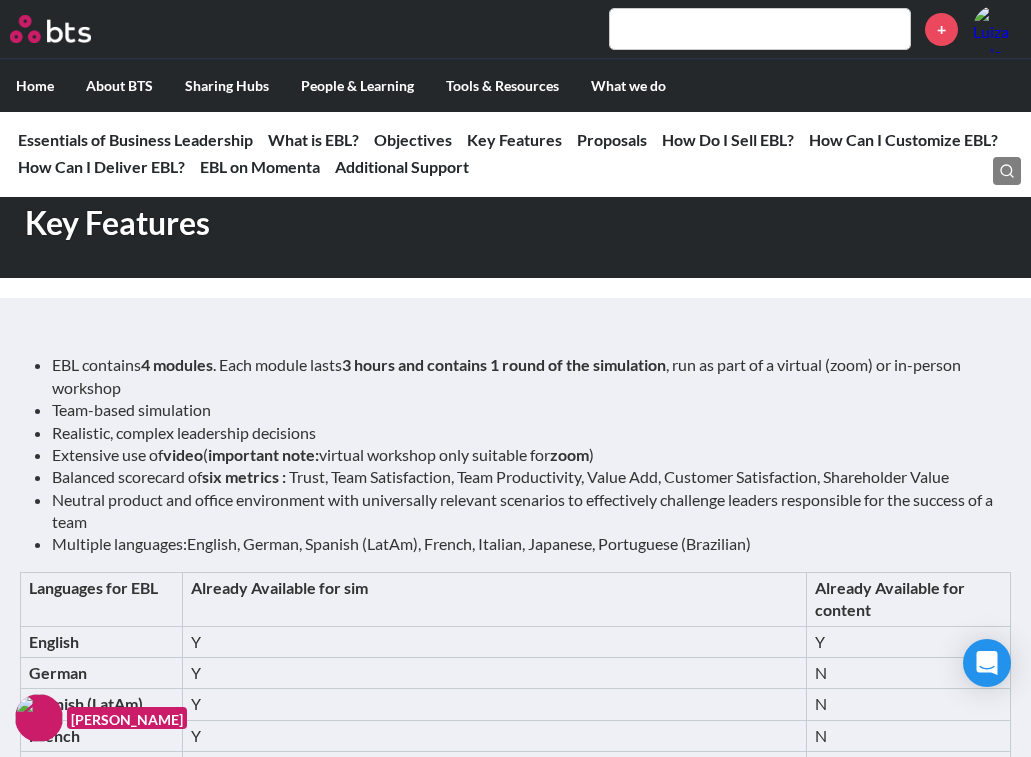 click on "Neutral product and office environment with universally relevant scenarios to effectively challenge leaders responsible for the success of a team" at bounding box center [523, 511] 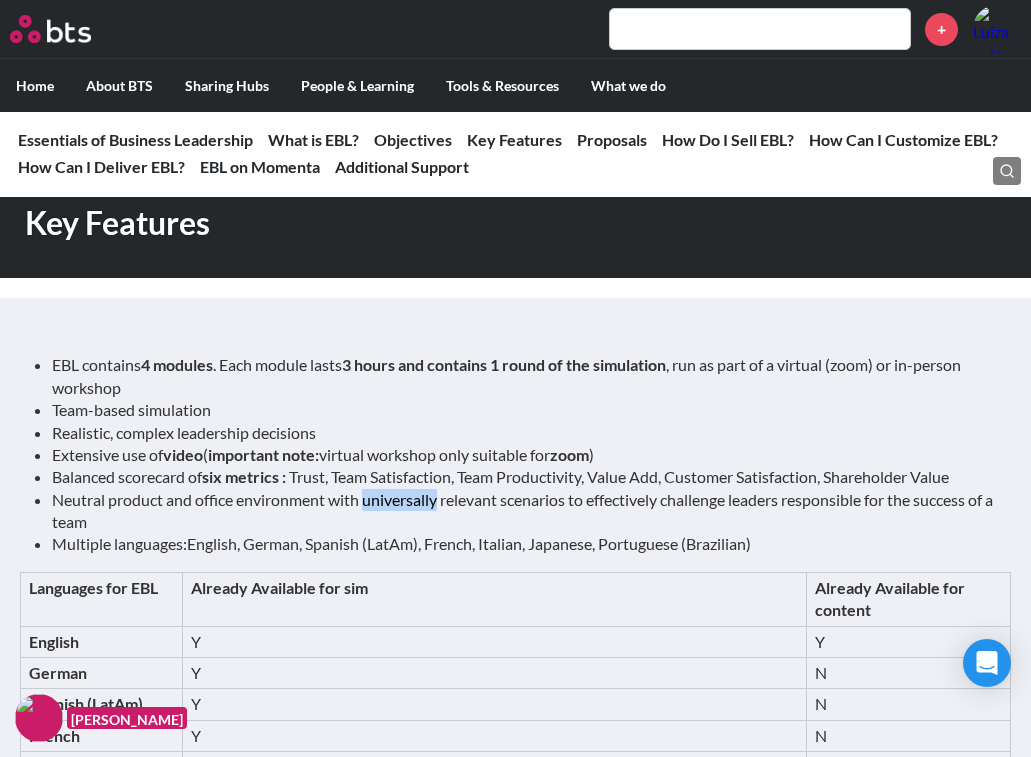 click on "Neutral product and office environment with universally relevant scenarios to effectively challenge leaders responsible for the success of a team" at bounding box center (523, 511) 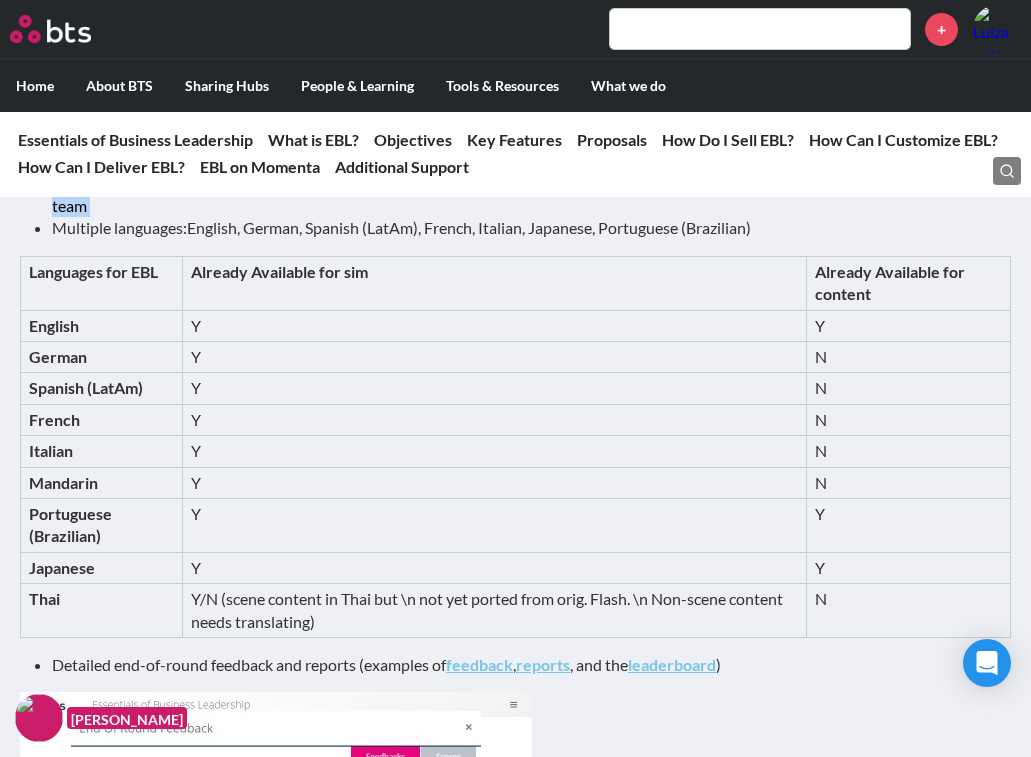 scroll, scrollTop: 3493, scrollLeft: 0, axis: vertical 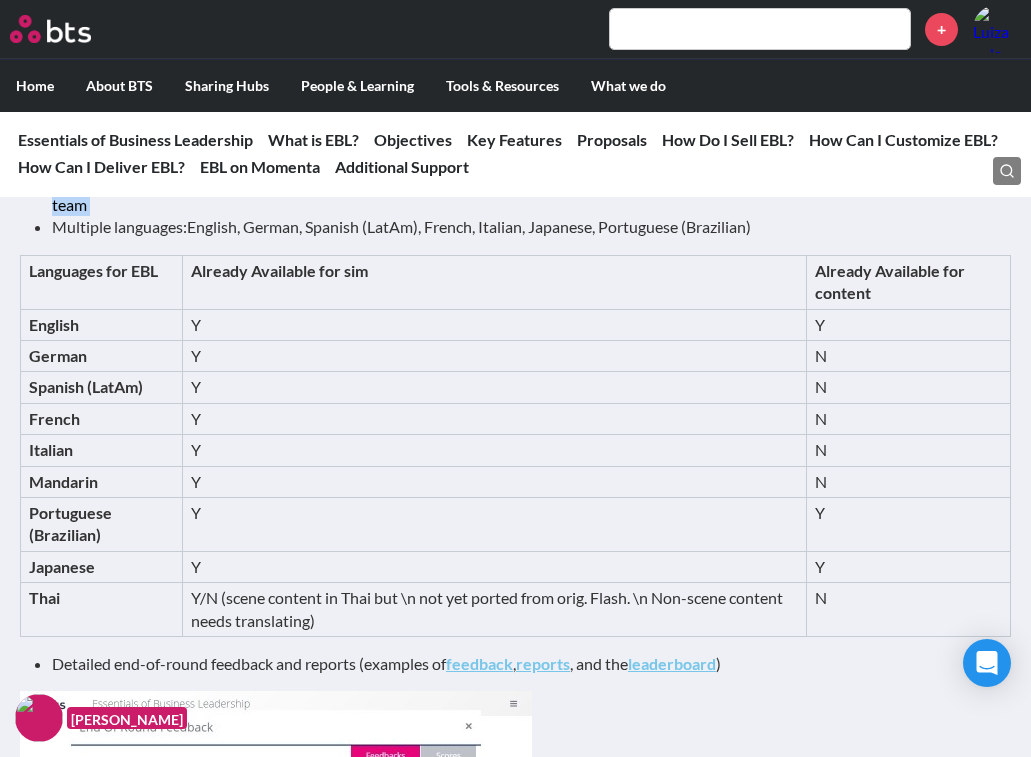 click on "Y" at bounding box center [494, 524] 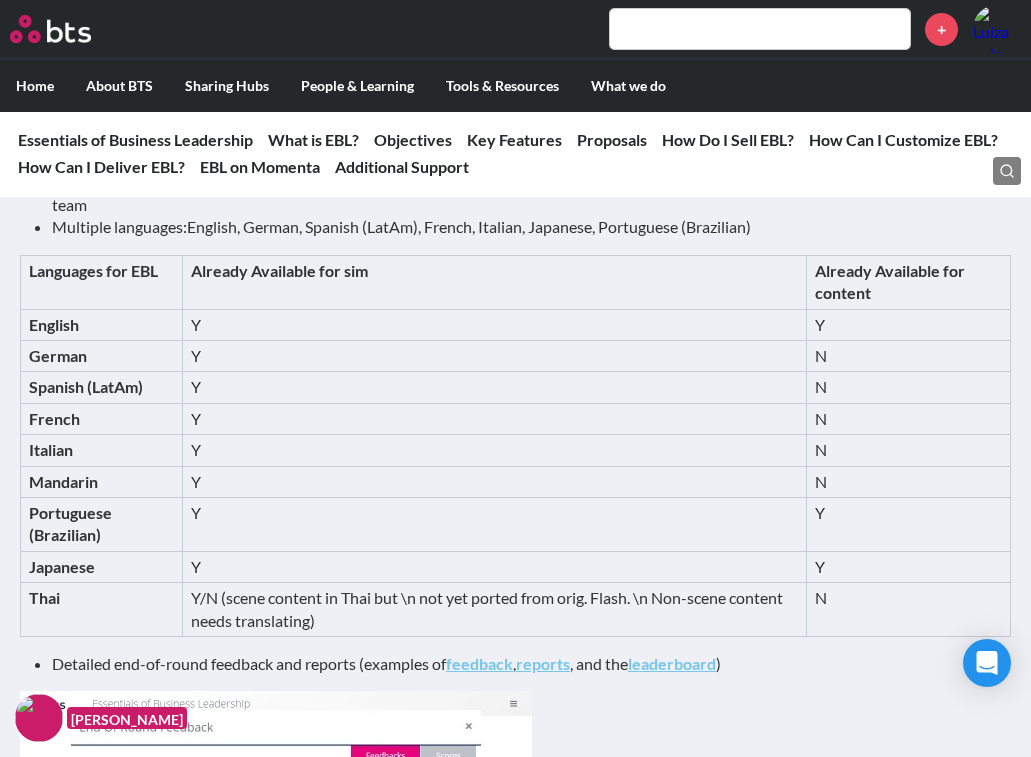 click on "Y" at bounding box center [494, 524] 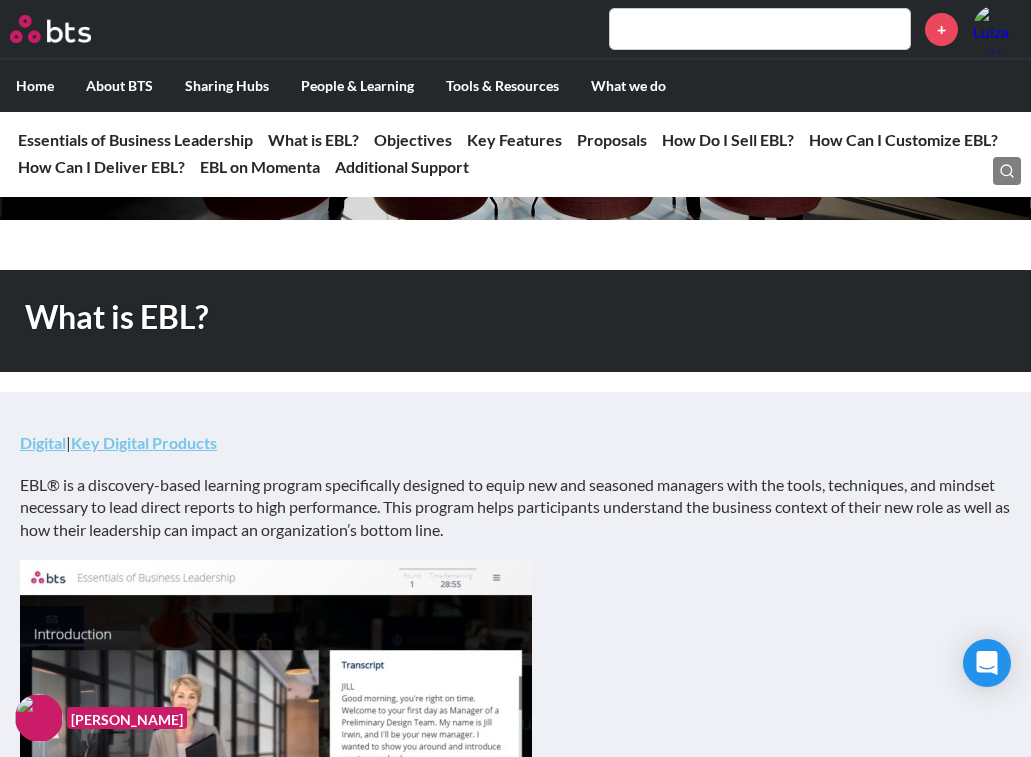 scroll, scrollTop: 200, scrollLeft: 0, axis: vertical 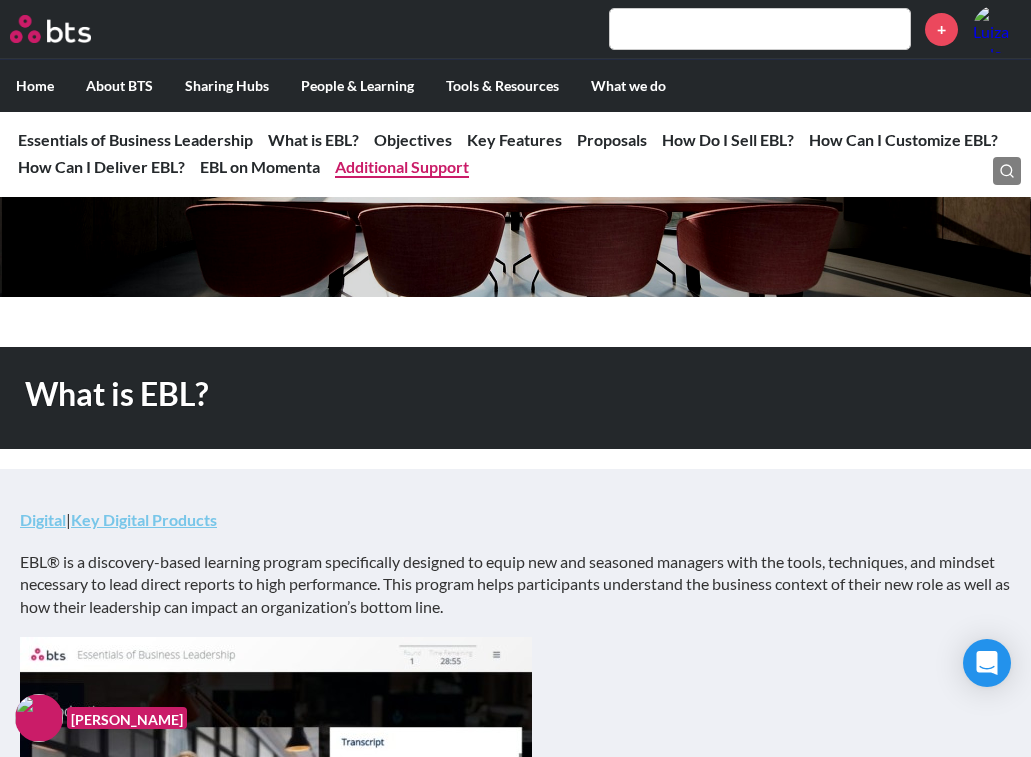 click on "Additional Support" at bounding box center [402, 166] 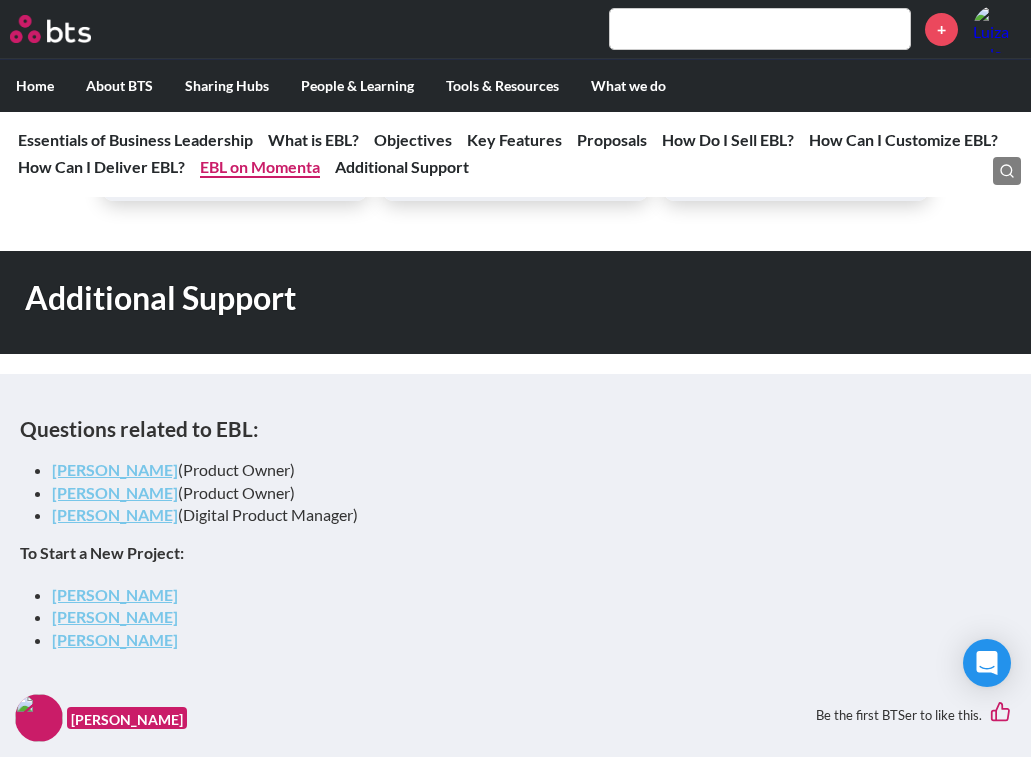 scroll, scrollTop: 9461, scrollLeft: 0, axis: vertical 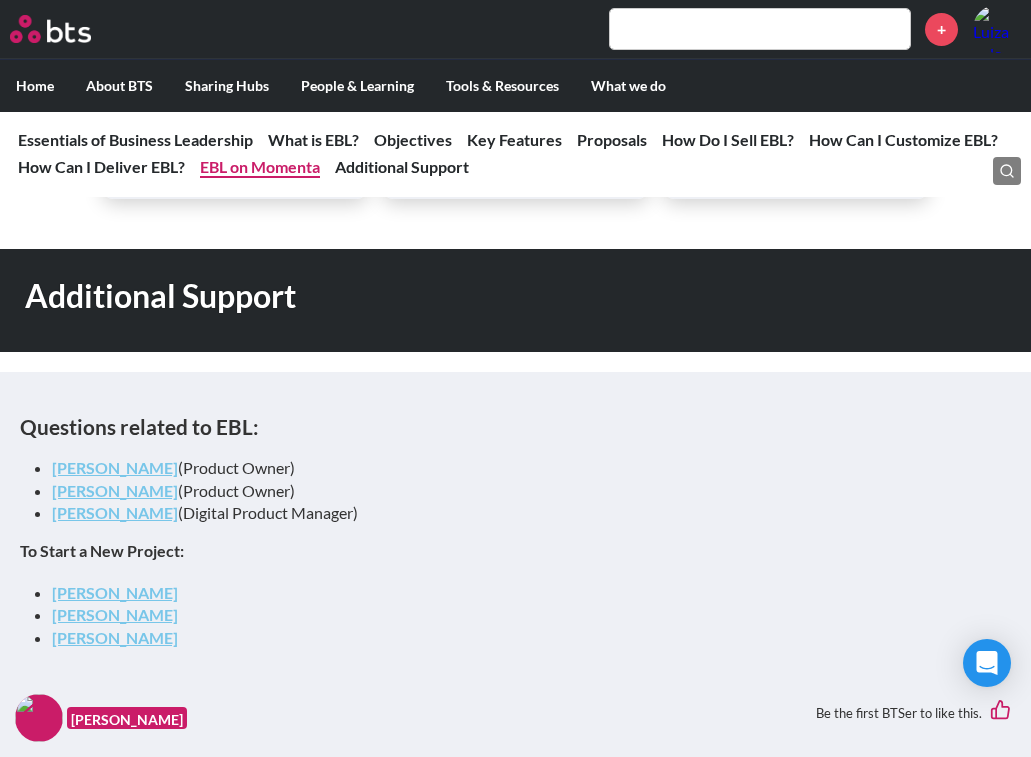 click on "EBL on Momenta" at bounding box center (260, 166) 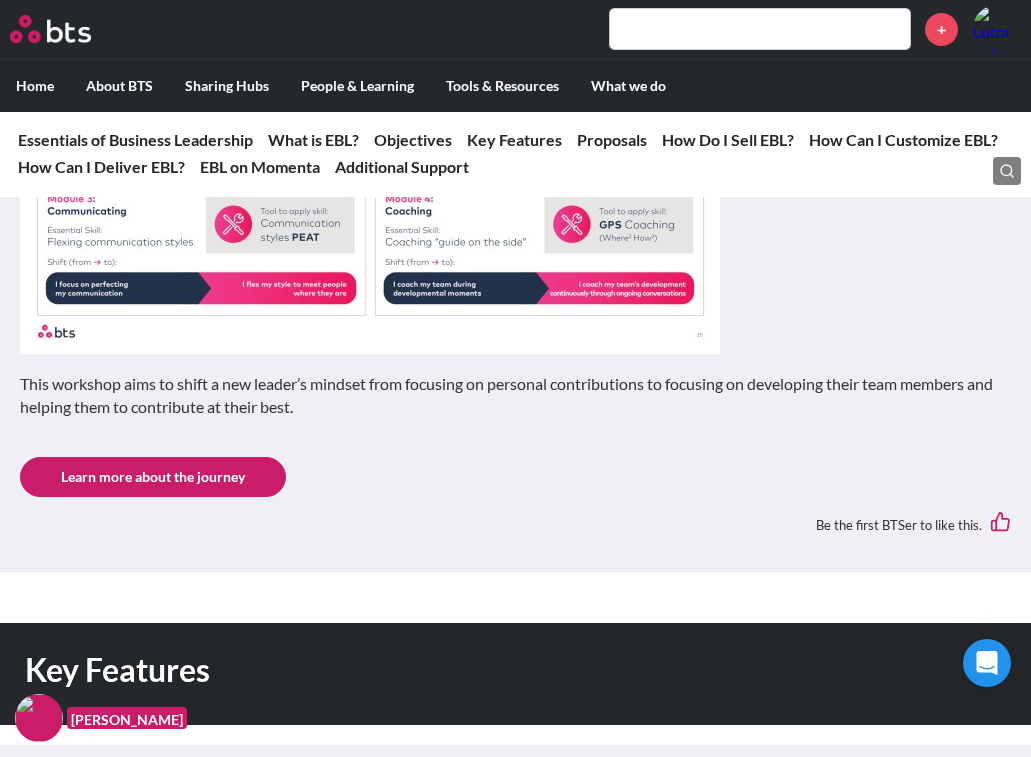 scroll, scrollTop: 2727, scrollLeft: 0, axis: vertical 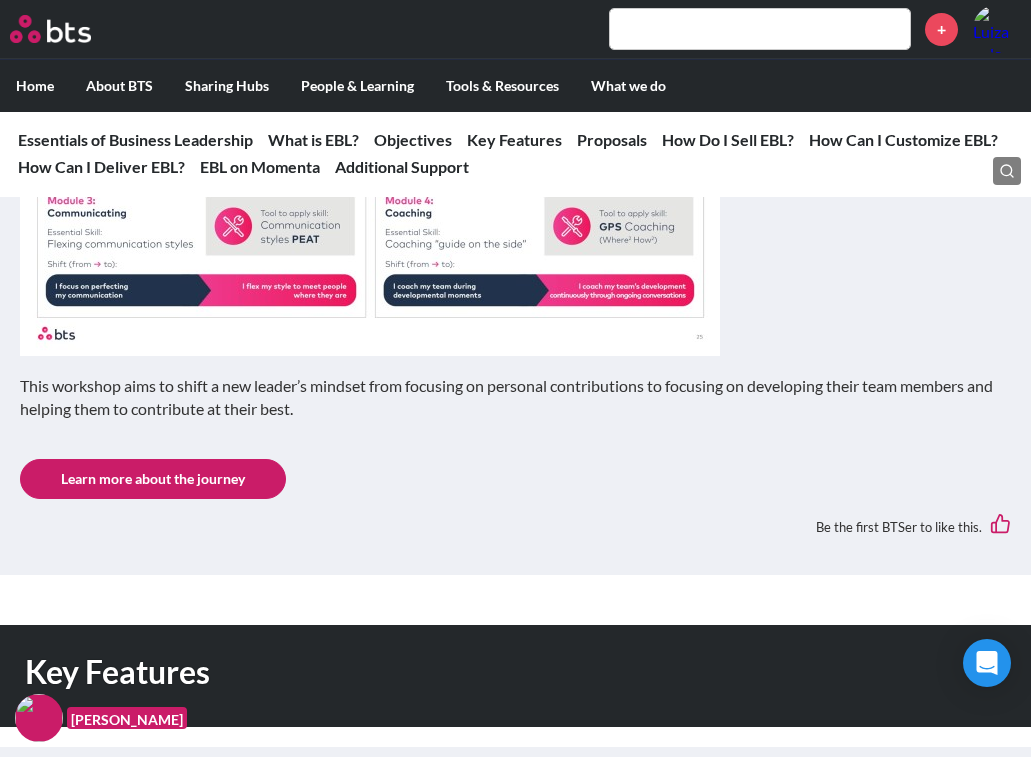 click on "Learn more about the journey" at bounding box center [153, 479] 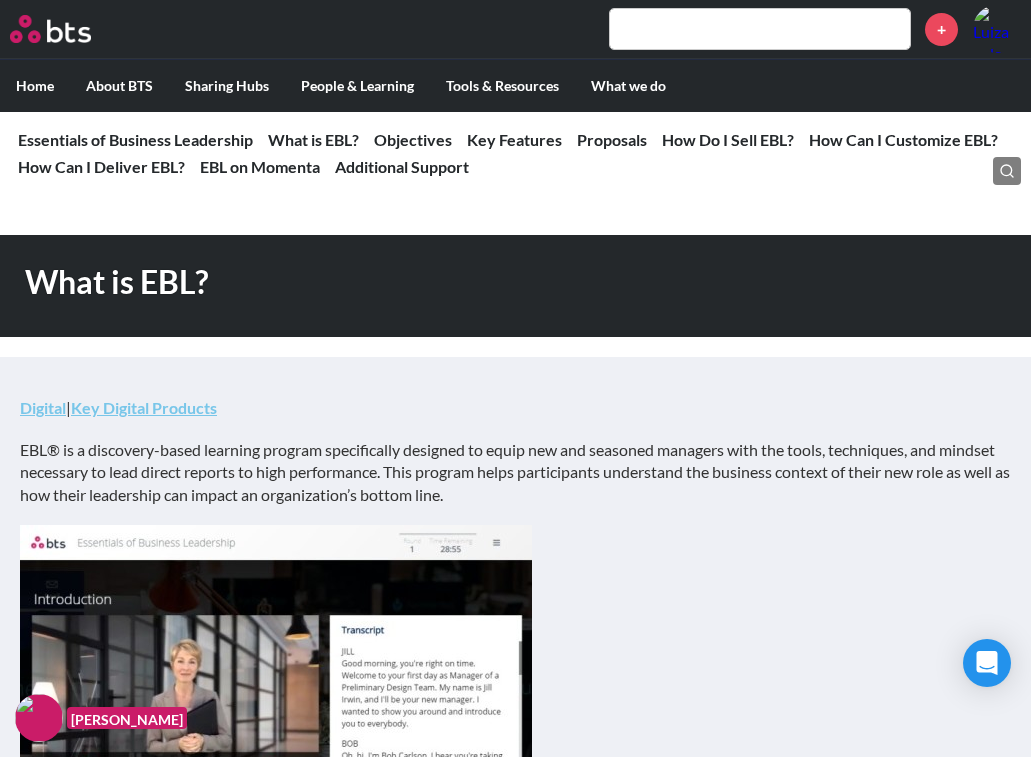 scroll, scrollTop: 336, scrollLeft: 0, axis: vertical 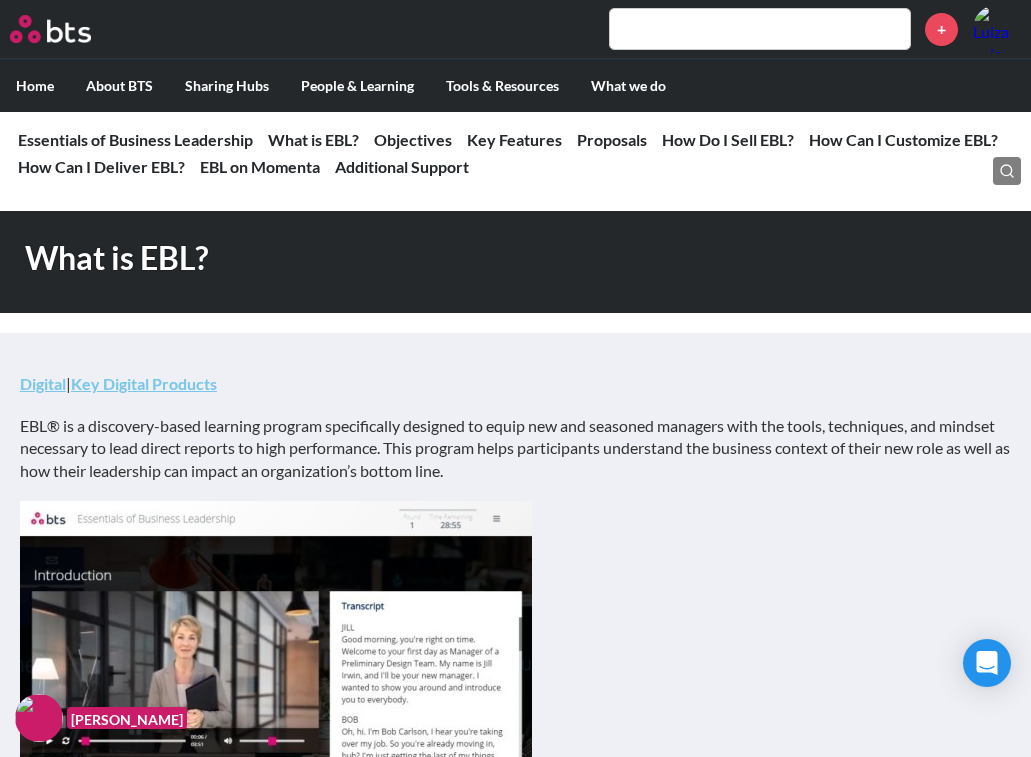 click on "Key Digital Products" at bounding box center (144, 383) 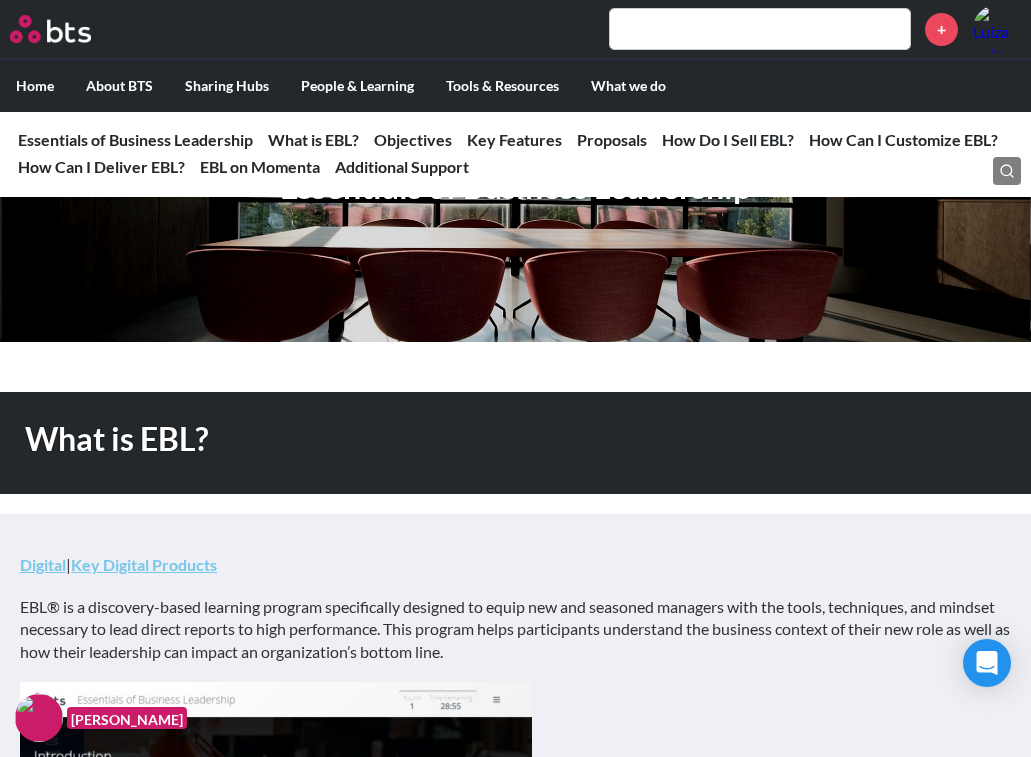 scroll, scrollTop: 0, scrollLeft: 0, axis: both 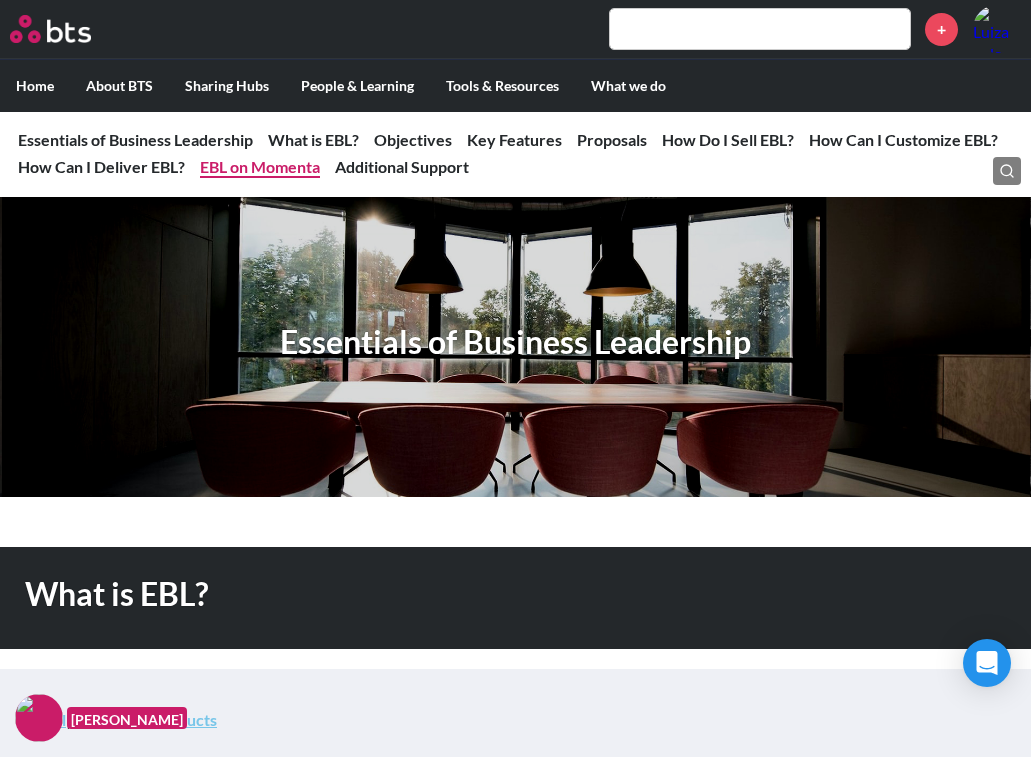 click on "EBL on Momenta" at bounding box center [260, 166] 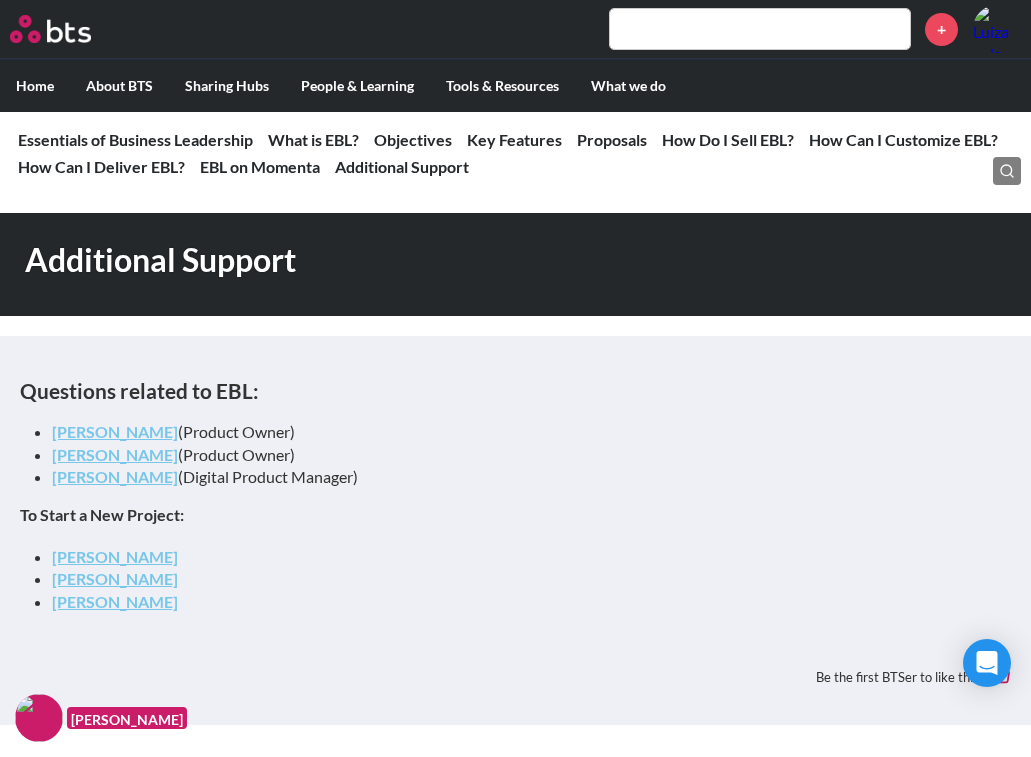 scroll, scrollTop: 9498, scrollLeft: 0, axis: vertical 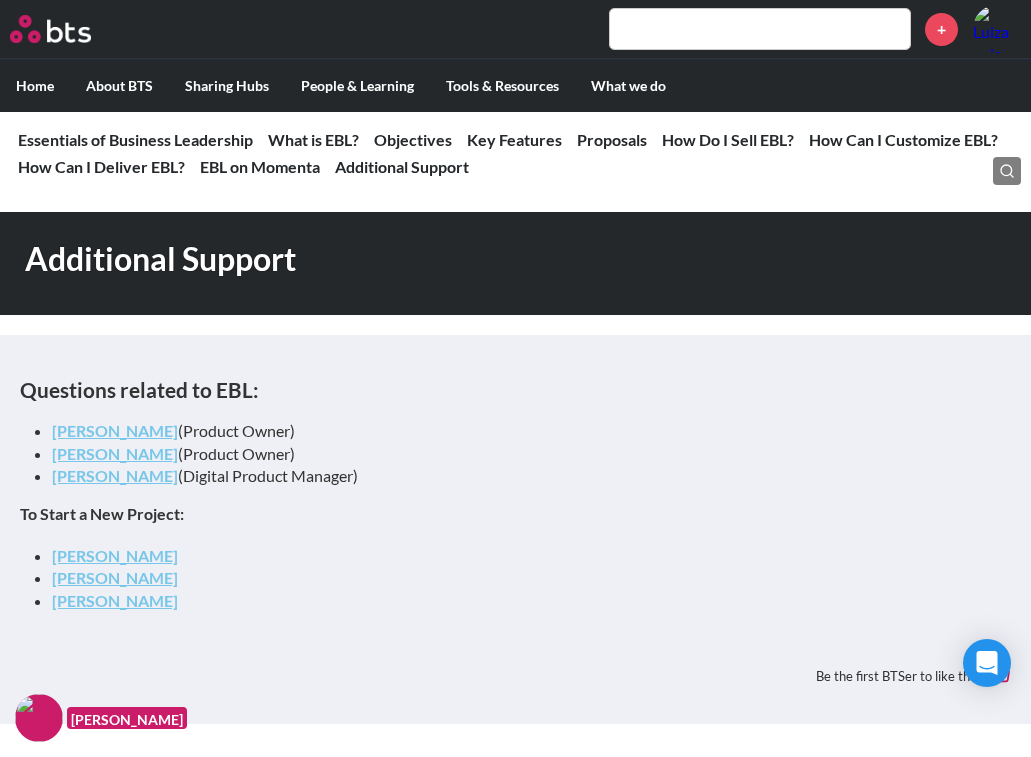 click on "[PERSON_NAME]" at bounding box center [115, 555] 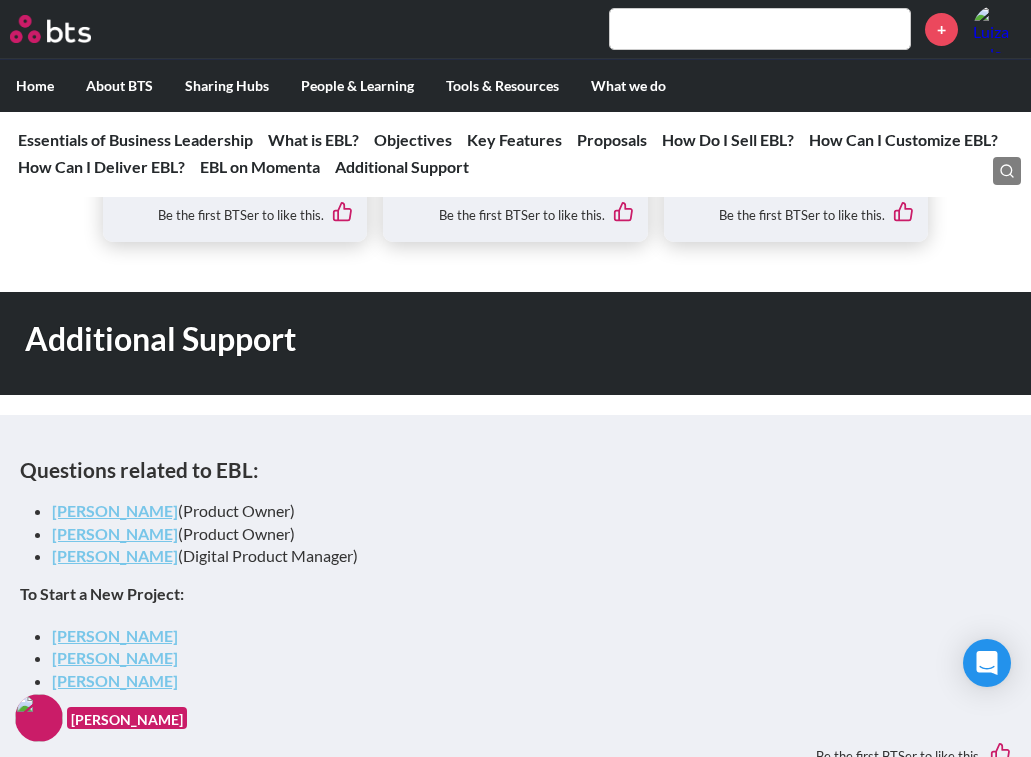 scroll, scrollTop: 9834, scrollLeft: 0, axis: vertical 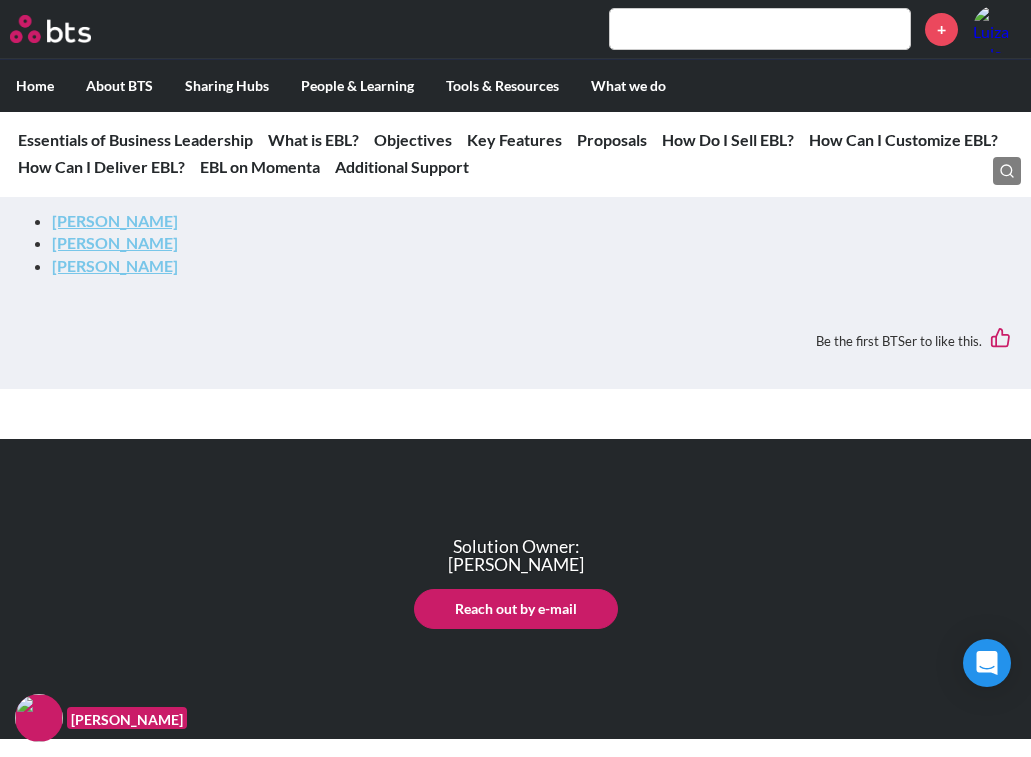 click on "Solution Owner: [PERSON_NAME]" 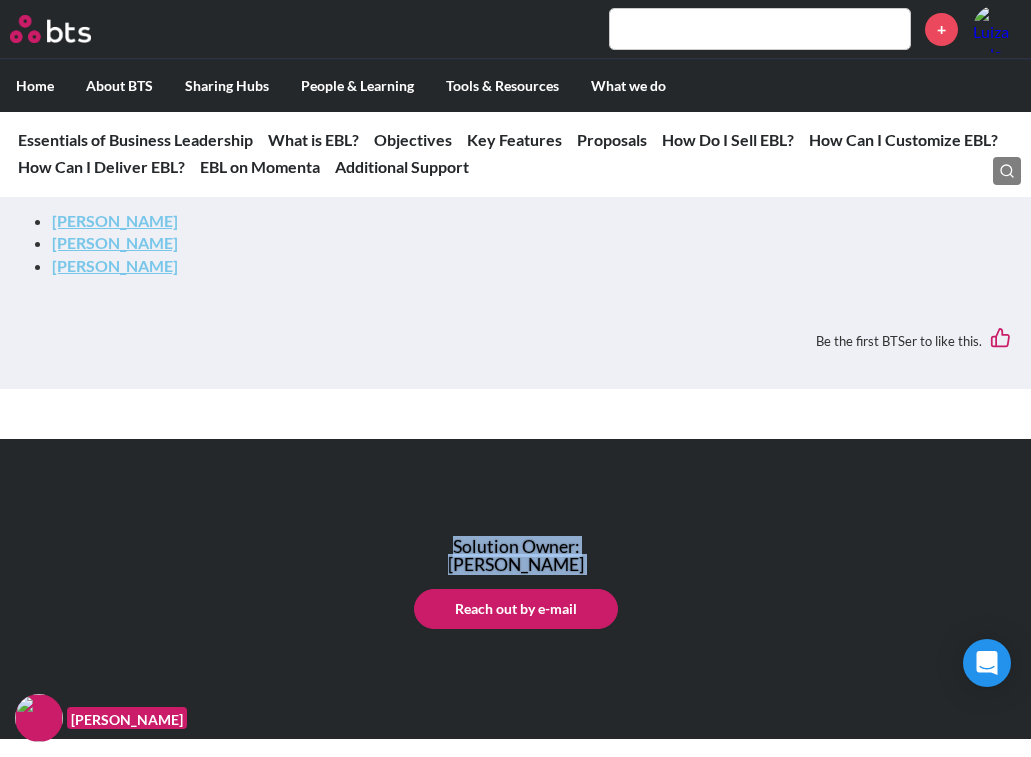click on "Solution Owner: [PERSON_NAME]" 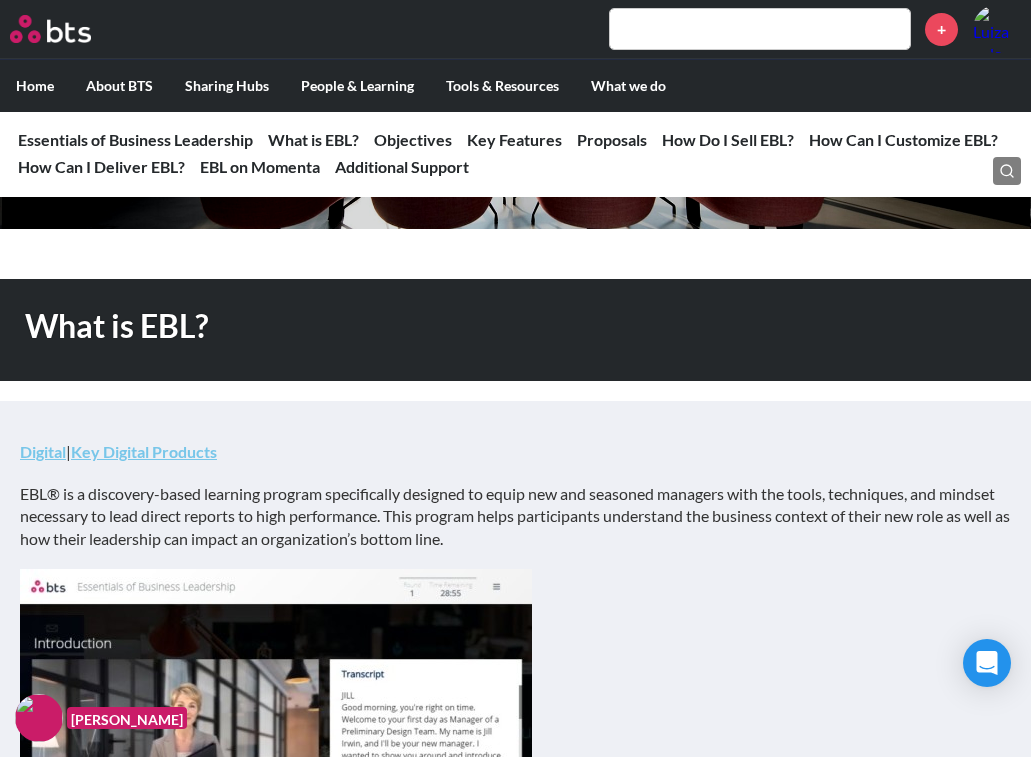 scroll, scrollTop: 0, scrollLeft: 0, axis: both 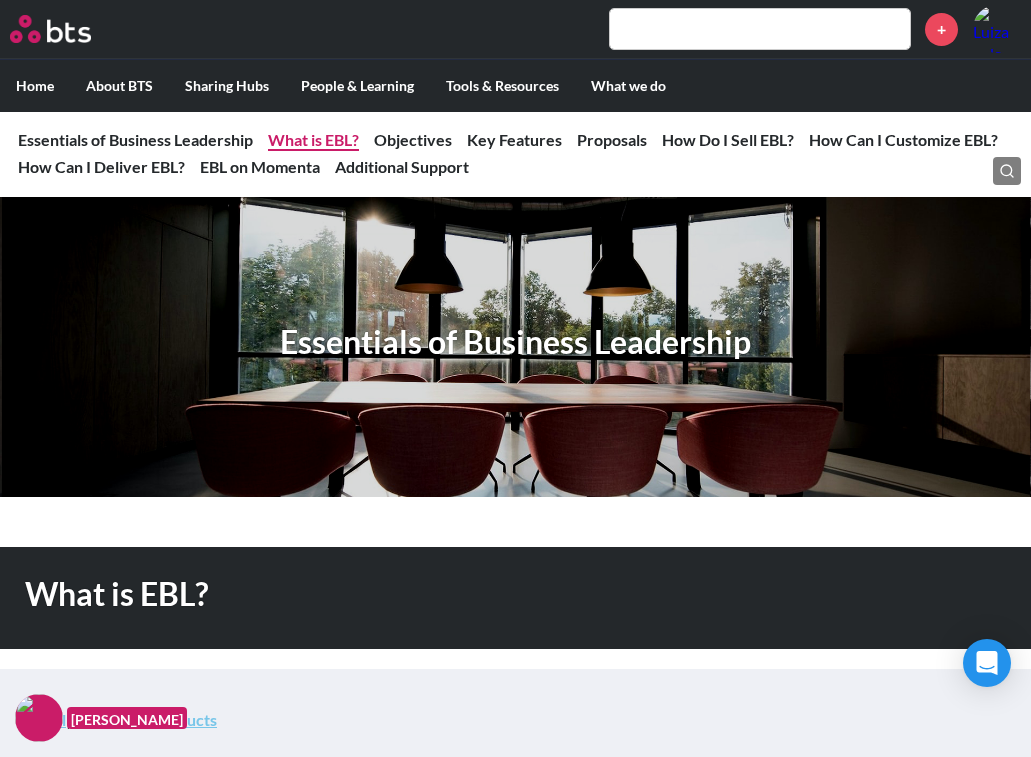 click on "What is EBL?" at bounding box center (313, 139) 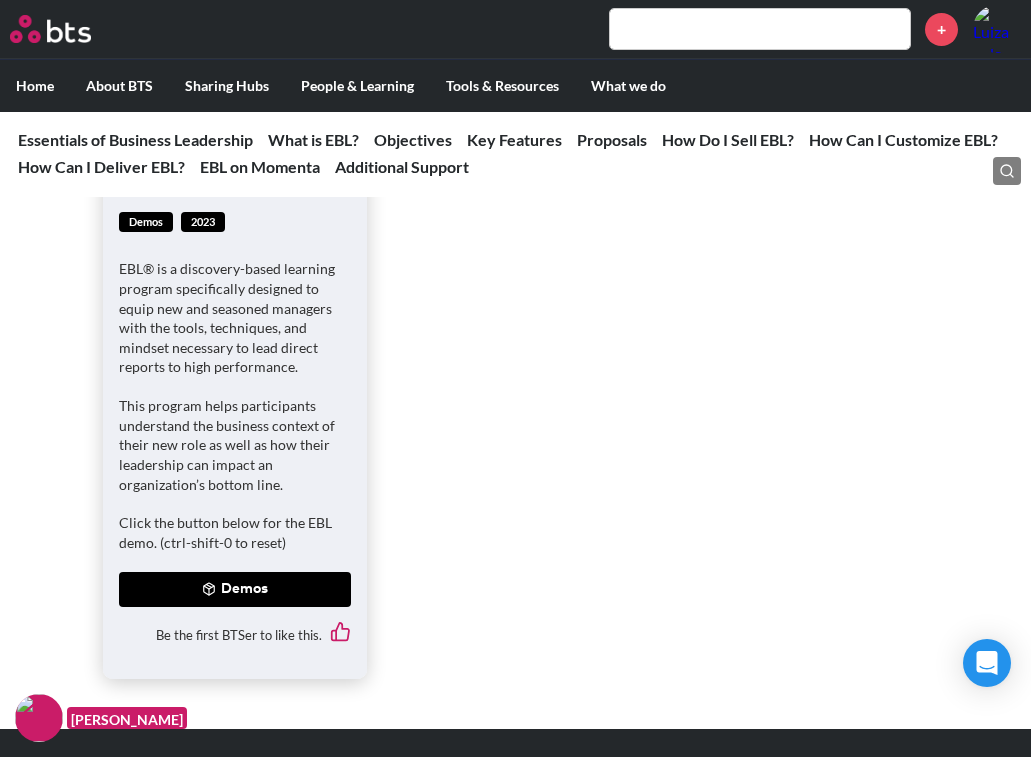 scroll, scrollTop: 1462, scrollLeft: 0, axis: vertical 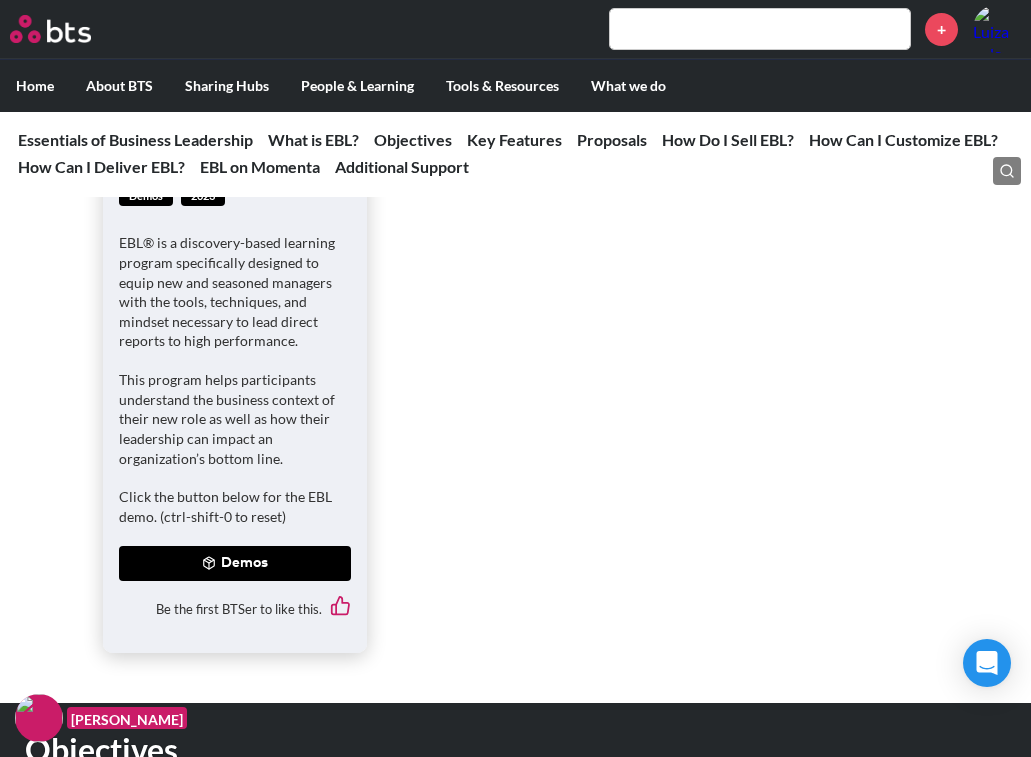 click on "Demos" at bounding box center [235, 564] 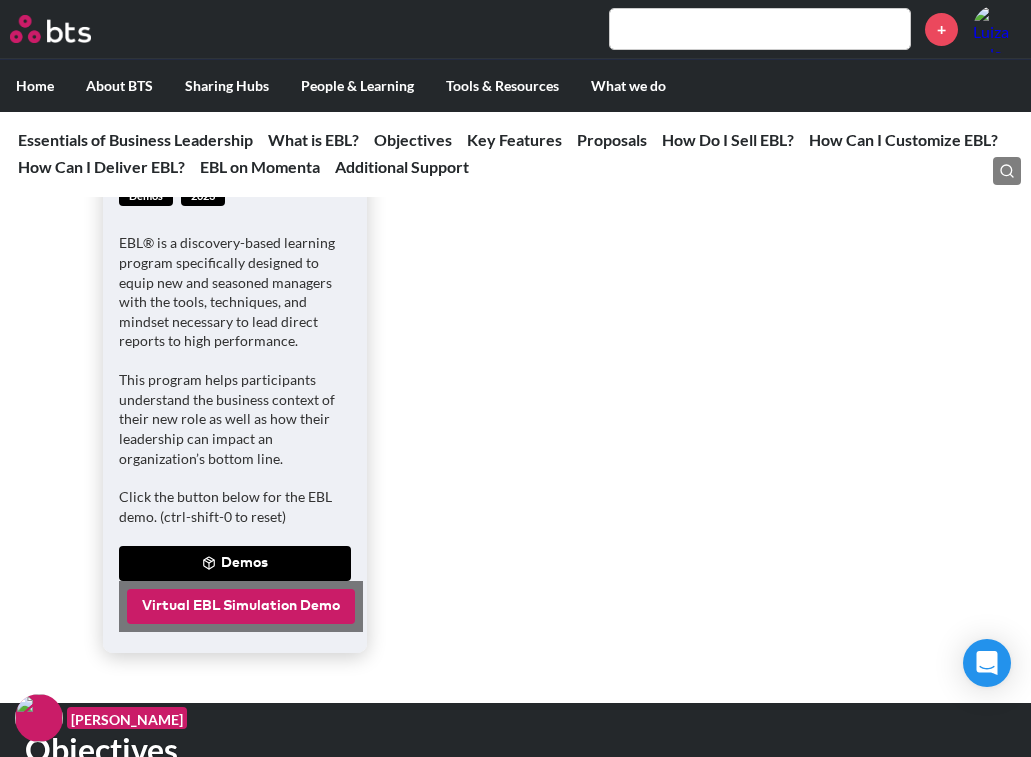 click on "Virtual EBL Simulation Demo" at bounding box center [241, 607] 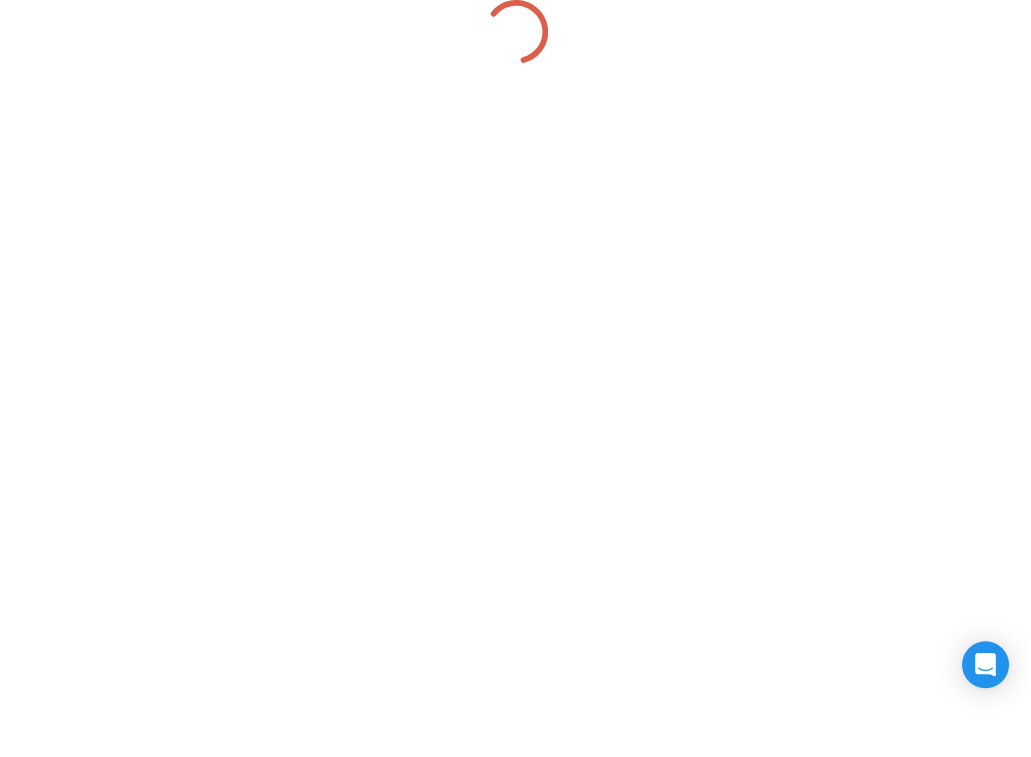scroll, scrollTop: 0, scrollLeft: 0, axis: both 